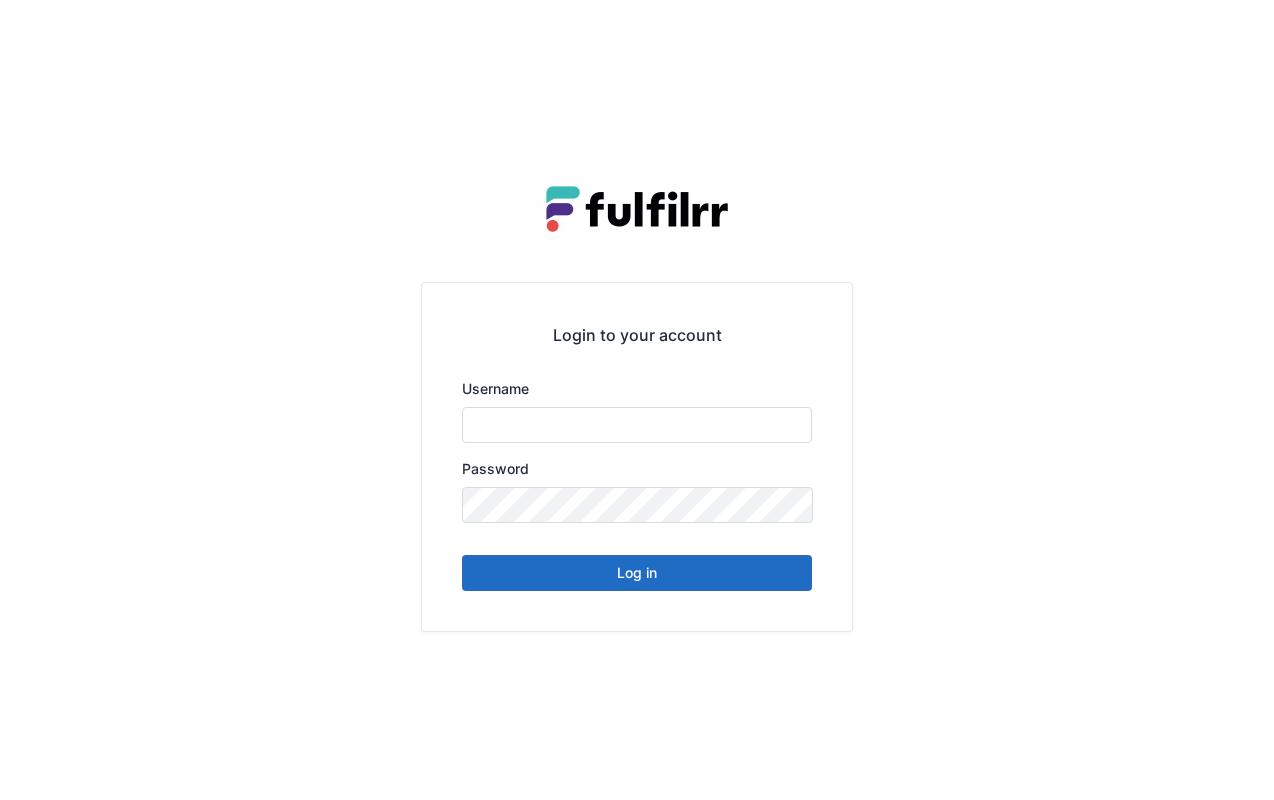 scroll, scrollTop: 0, scrollLeft: 0, axis: both 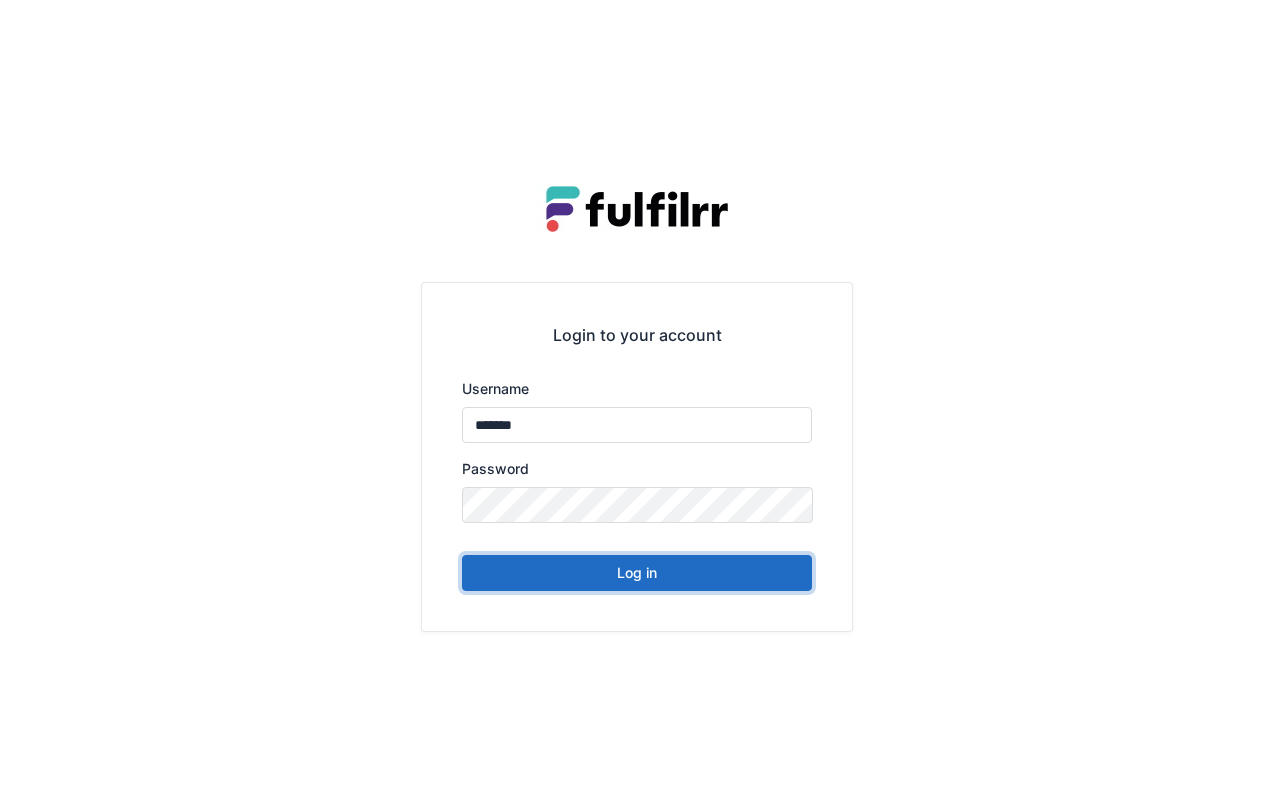 click on "Log in" at bounding box center [637, 573] 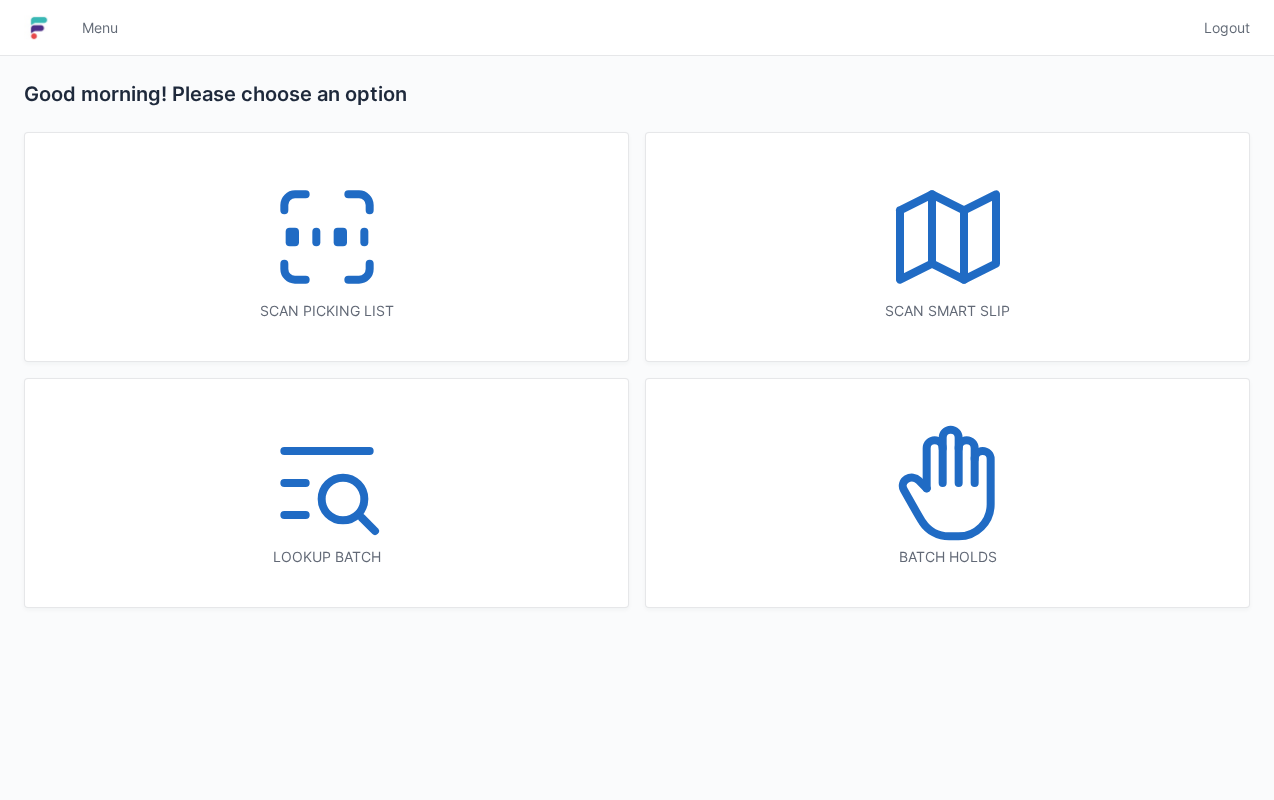 scroll, scrollTop: 0, scrollLeft: 0, axis: both 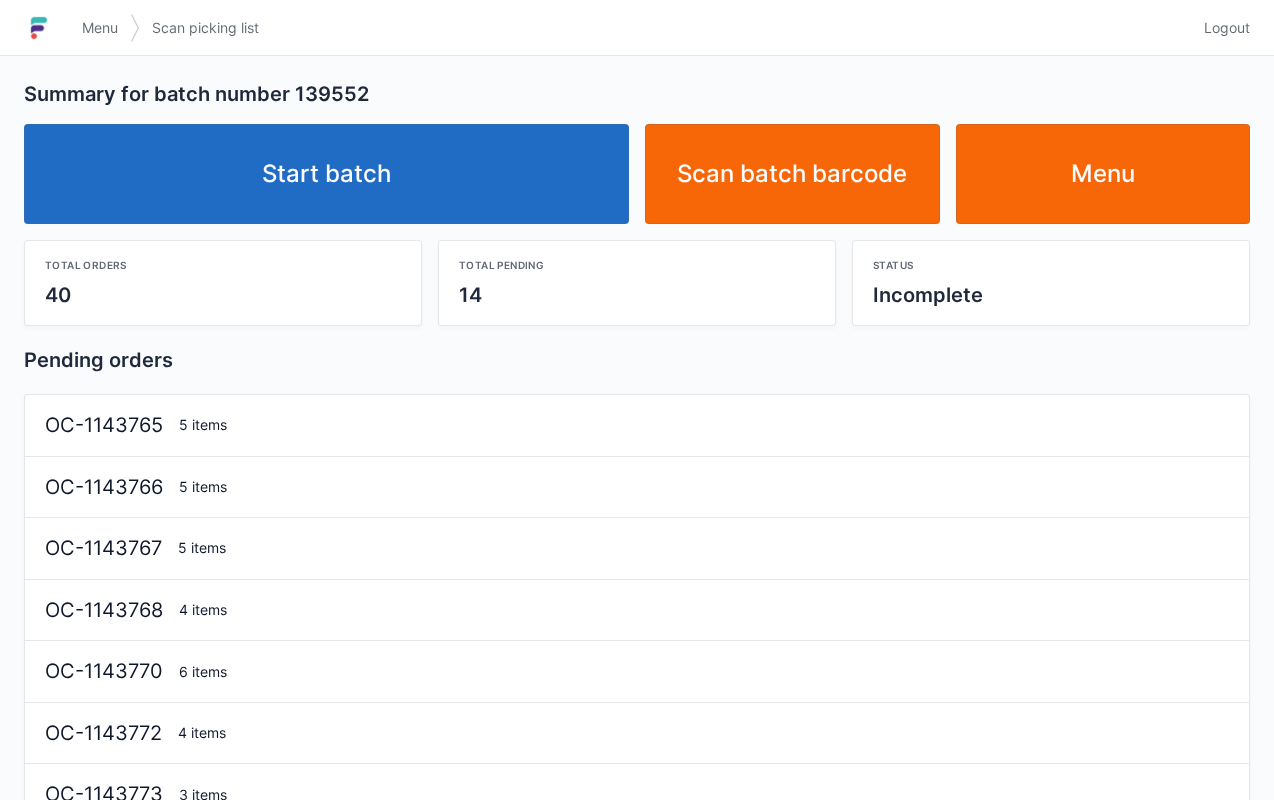 click on "Start batch" at bounding box center [326, 174] 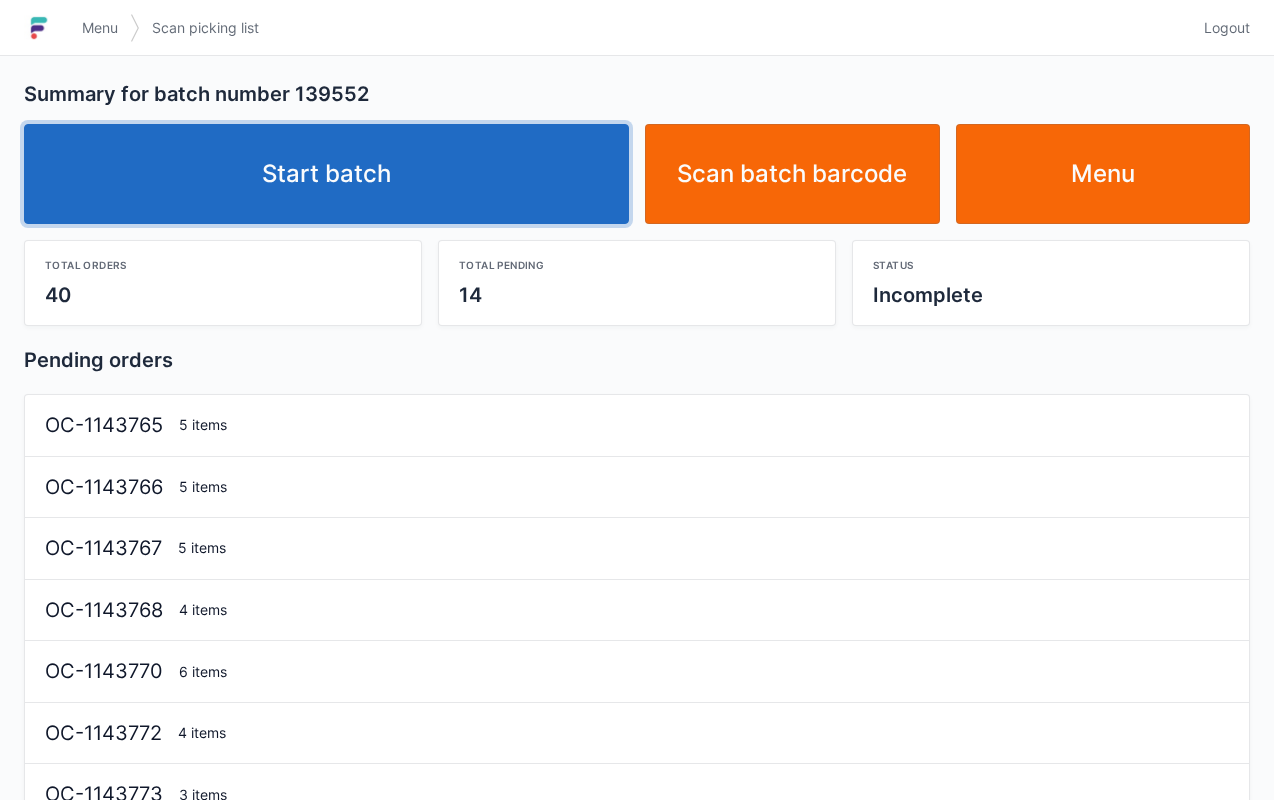 click on "Start batch" at bounding box center [326, 174] 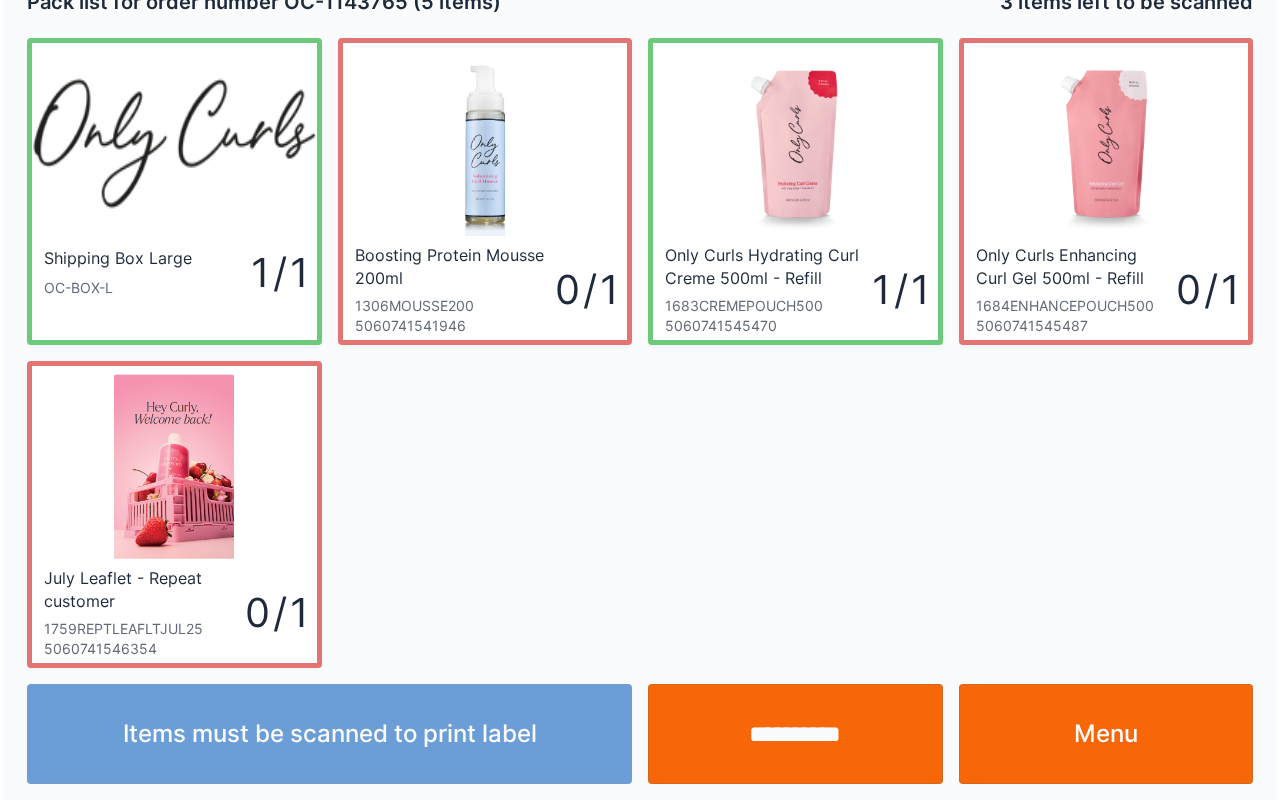 scroll, scrollTop: 36, scrollLeft: 0, axis: vertical 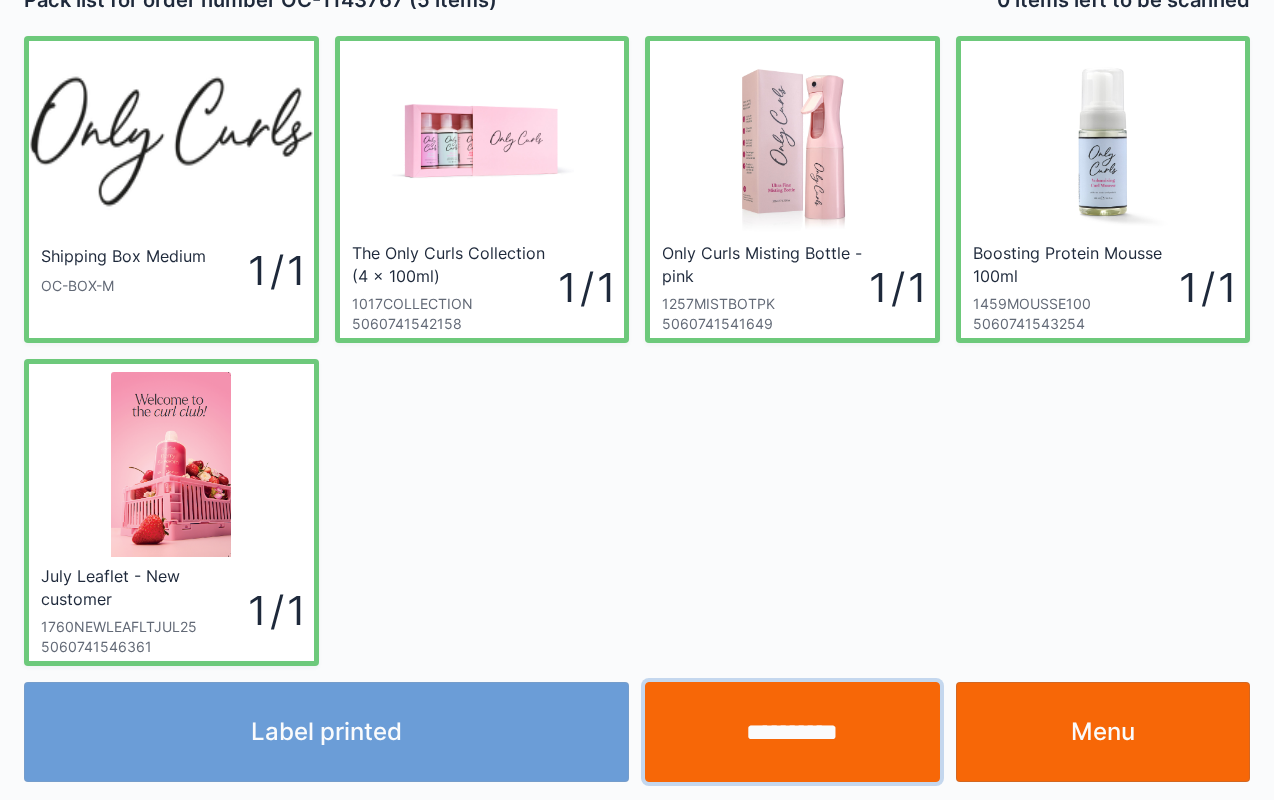 click on "**********" at bounding box center [792, 732] 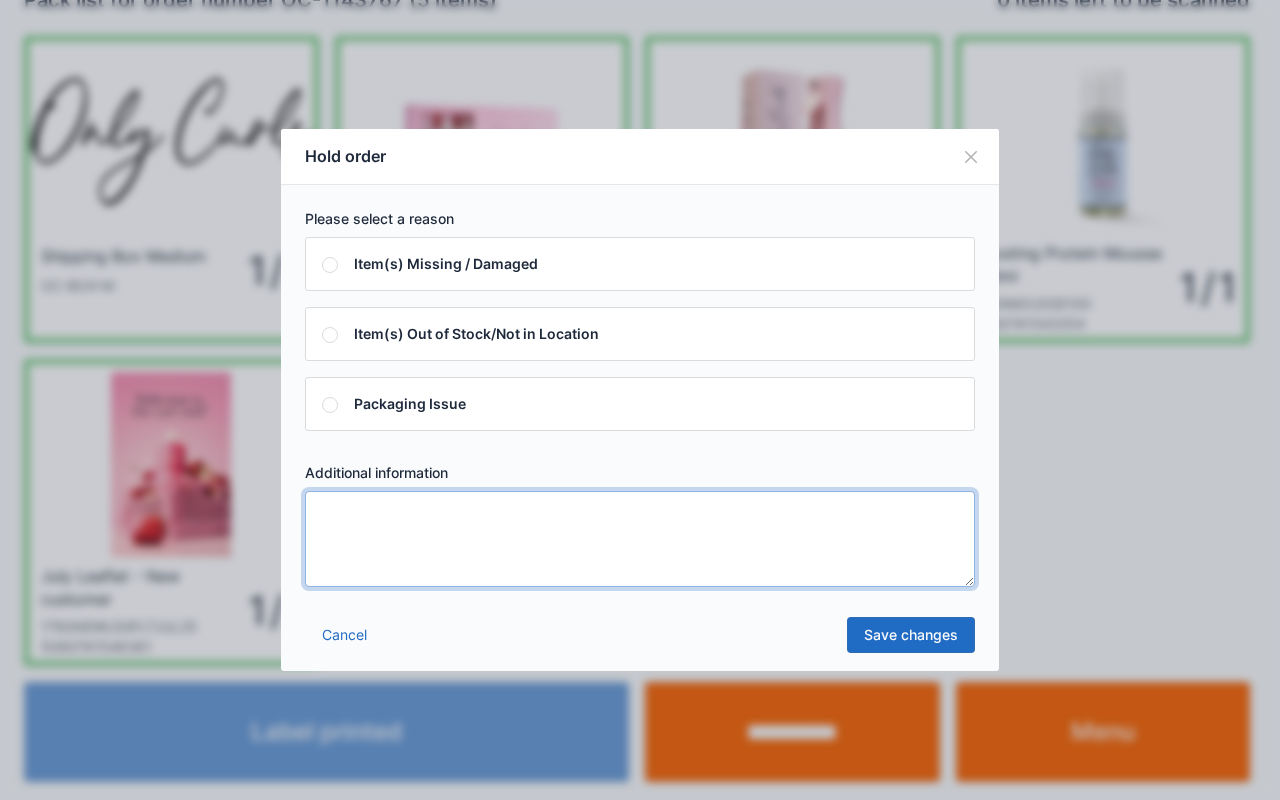 click at bounding box center [640, 539] 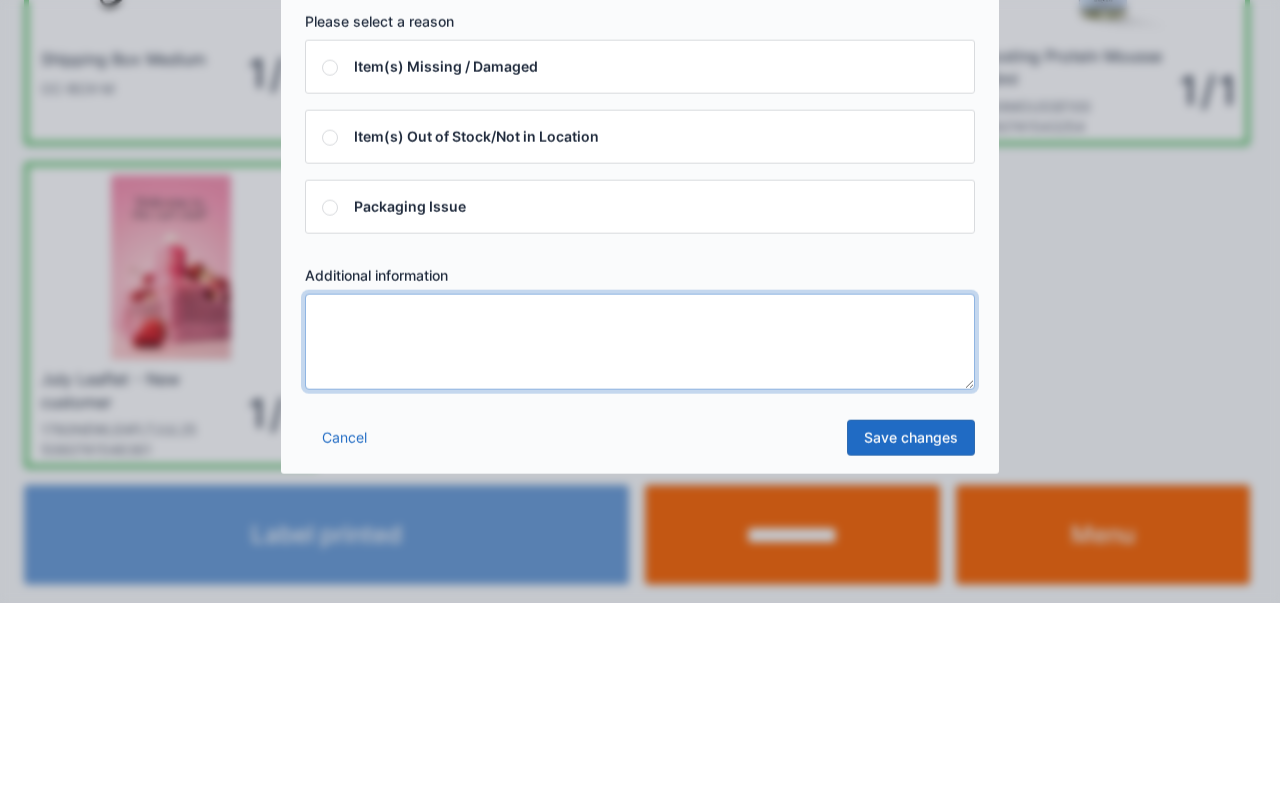 scroll, scrollTop: 36, scrollLeft: 0, axis: vertical 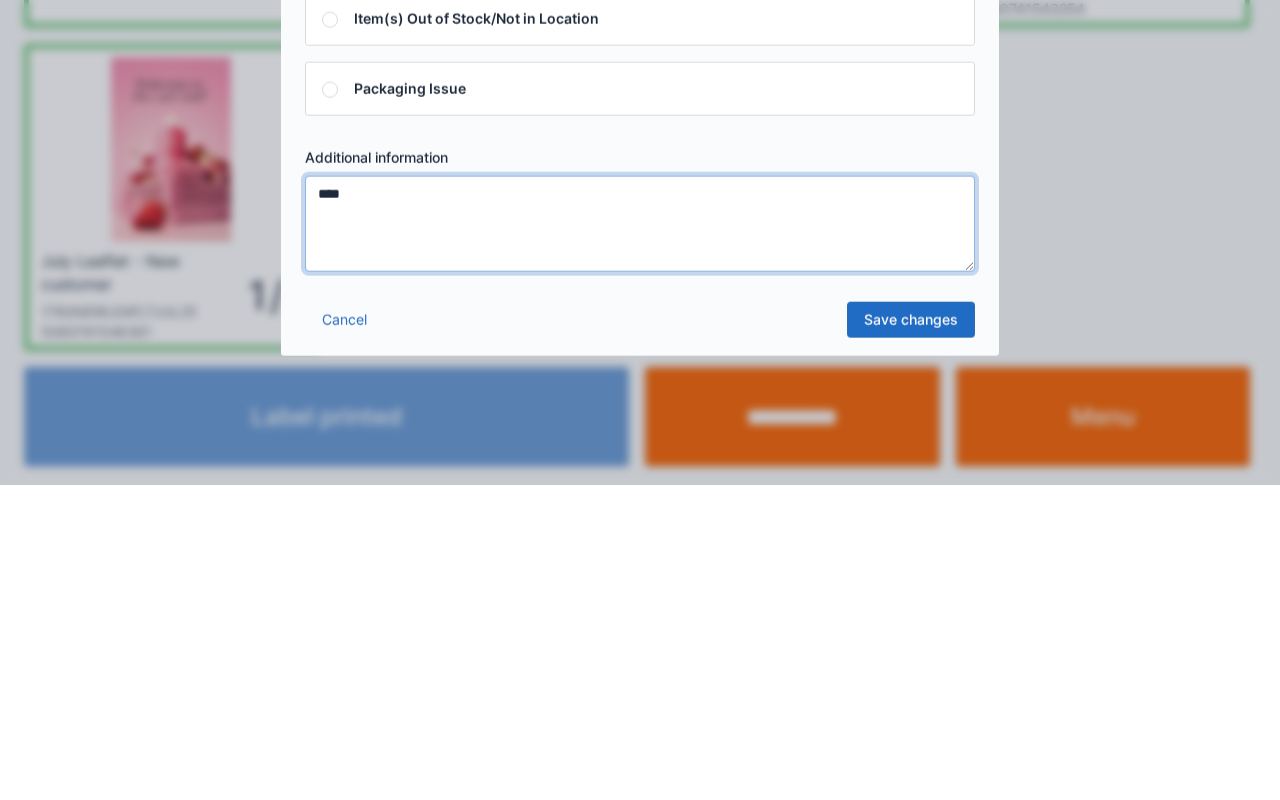 type on "****" 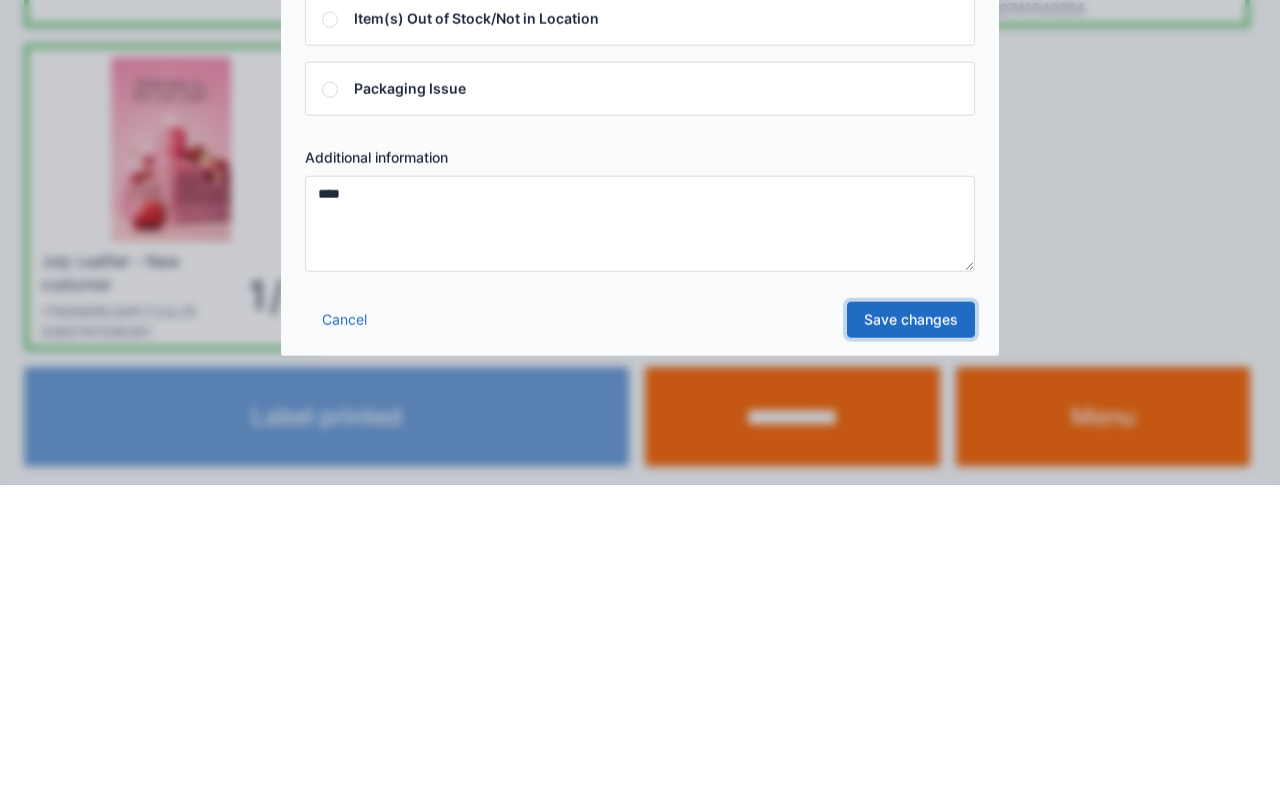 click on "Save changes" at bounding box center (911, 635) 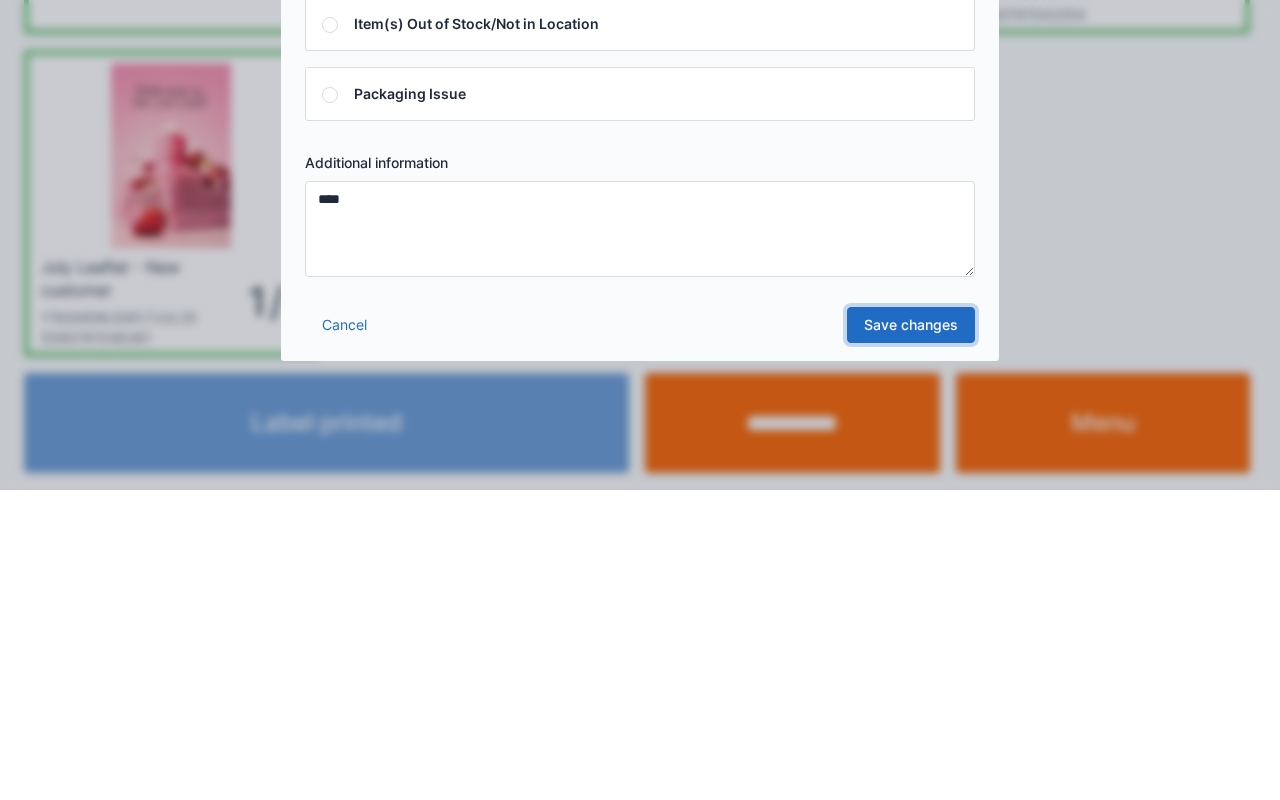 scroll, scrollTop: 0, scrollLeft: 0, axis: both 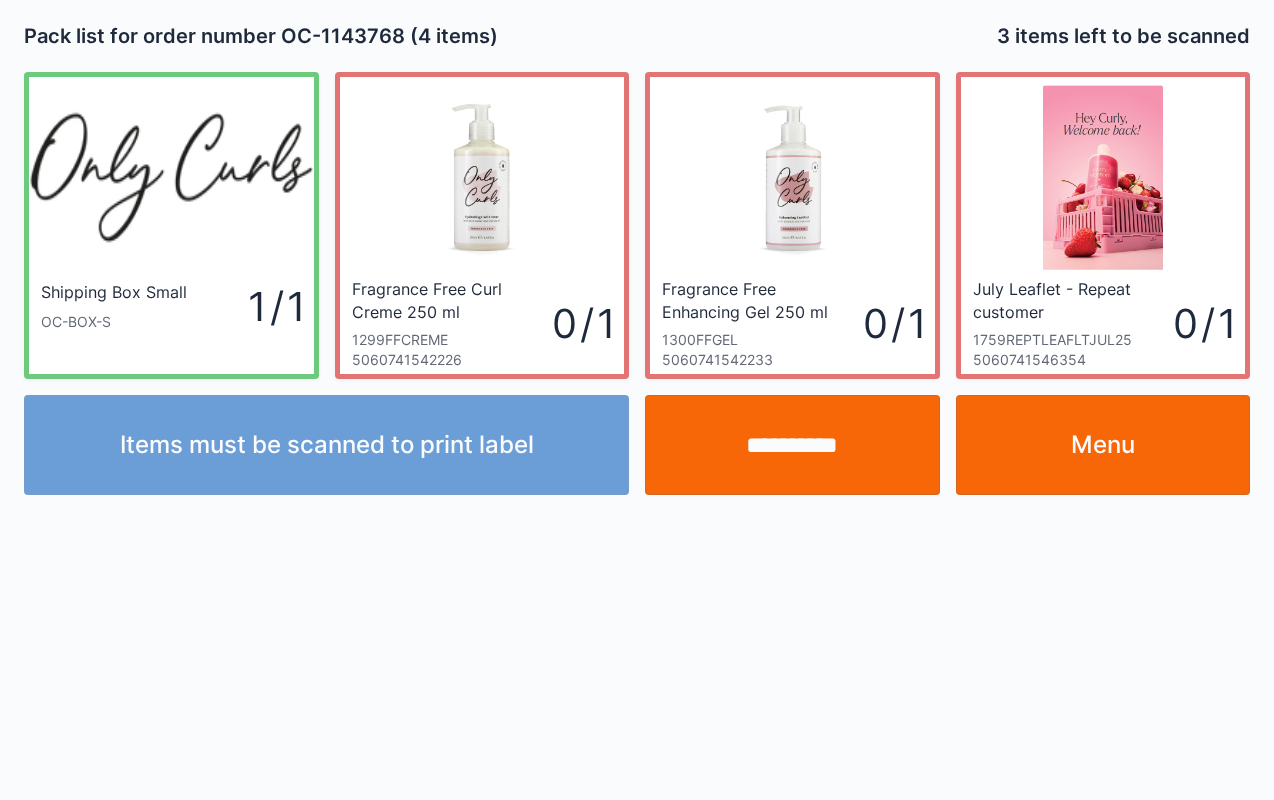 click on "Menu" at bounding box center [1103, 445] 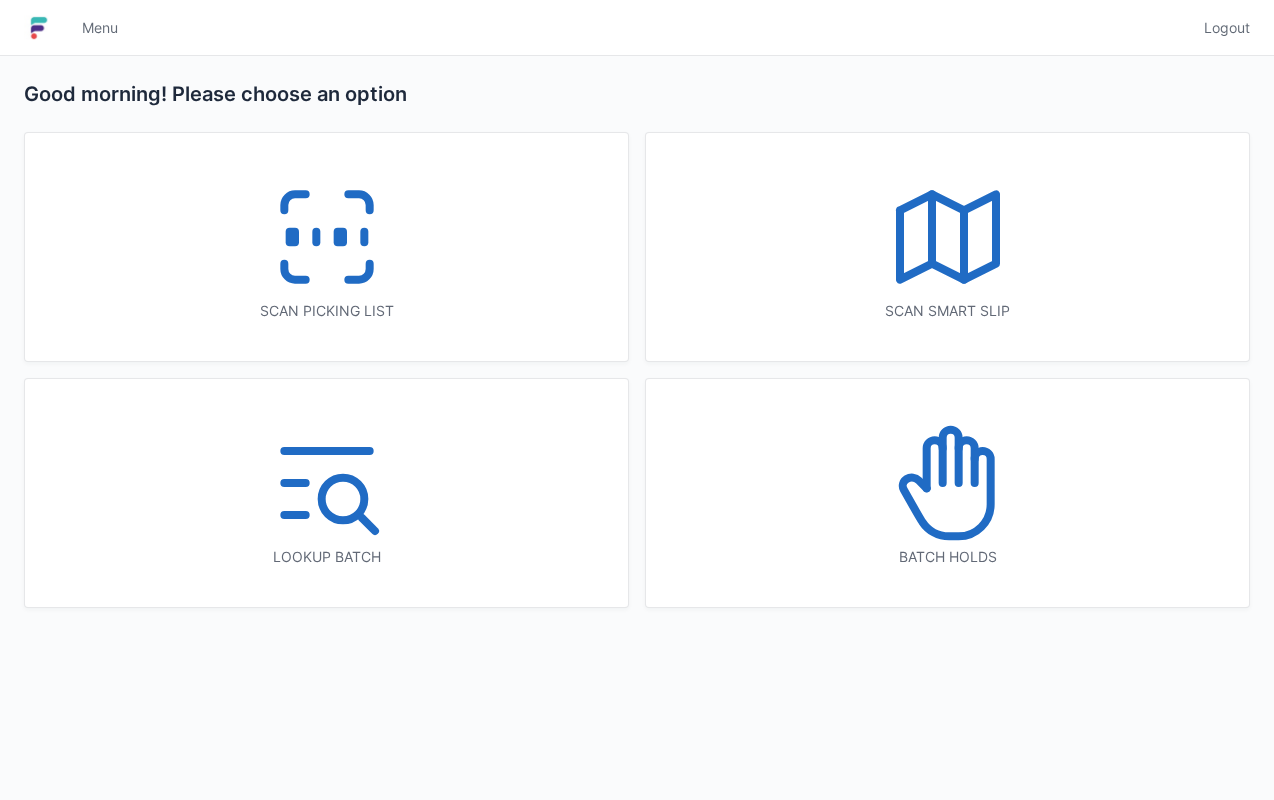 scroll, scrollTop: 0, scrollLeft: 0, axis: both 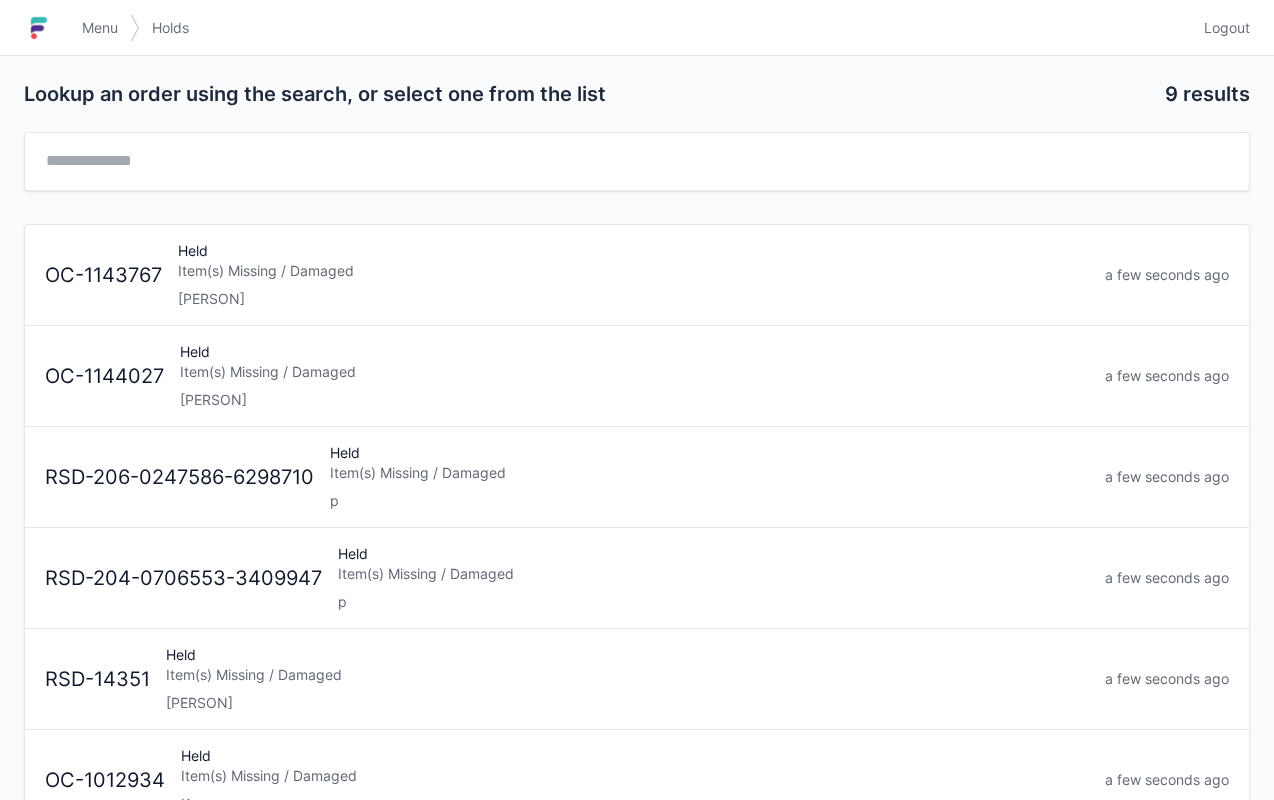 click on "Held Item(s) Missing / Damaged [PERSON]" at bounding box center (633, 275) 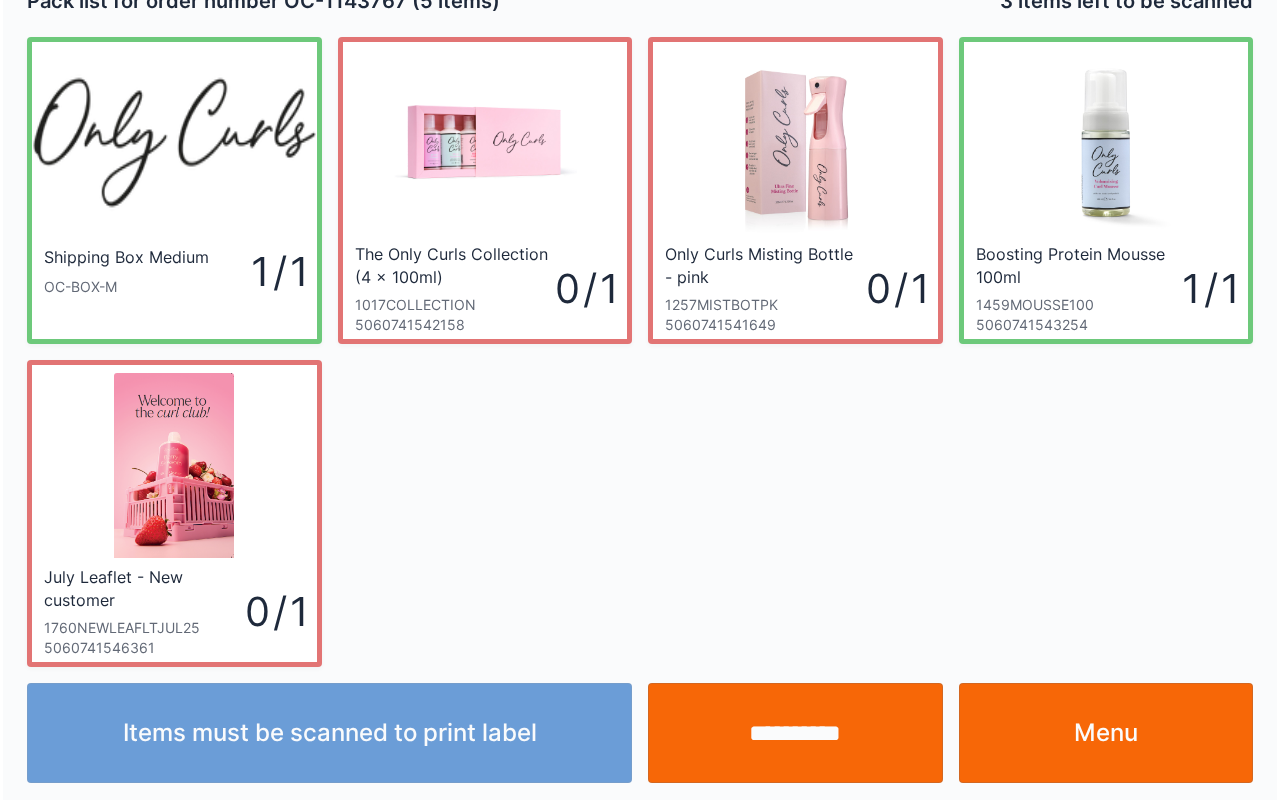 scroll, scrollTop: 36, scrollLeft: 0, axis: vertical 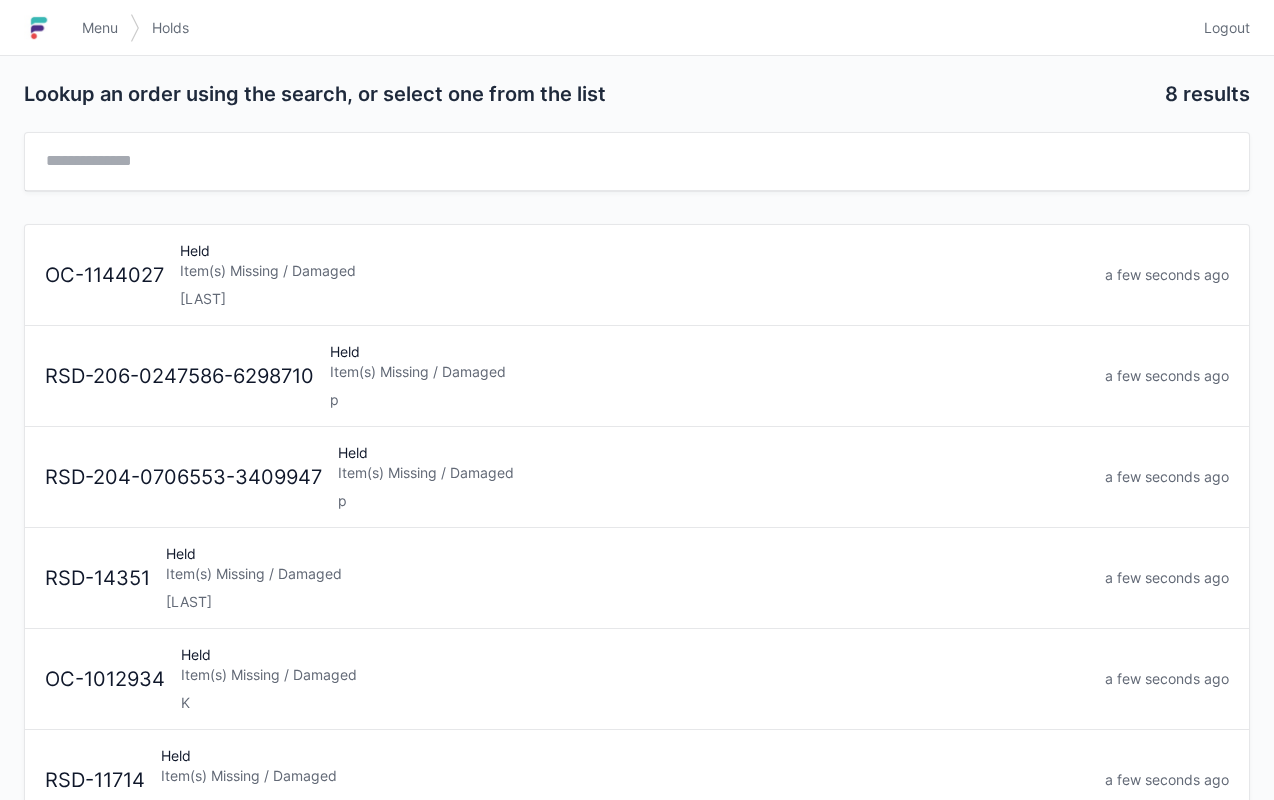 click on "Menu" at bounding box center (100, 28) 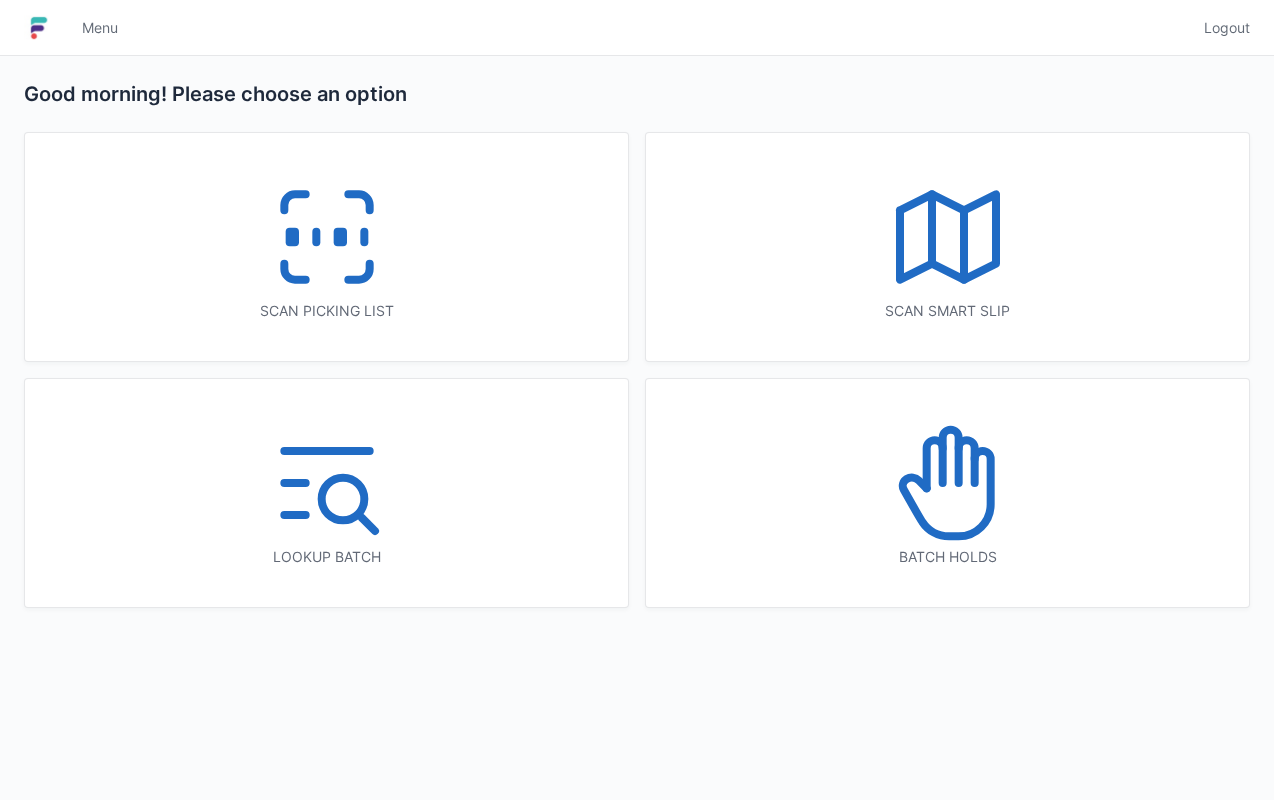 scroll, scrollTop: 0, scrollLeft: 0, axis: both 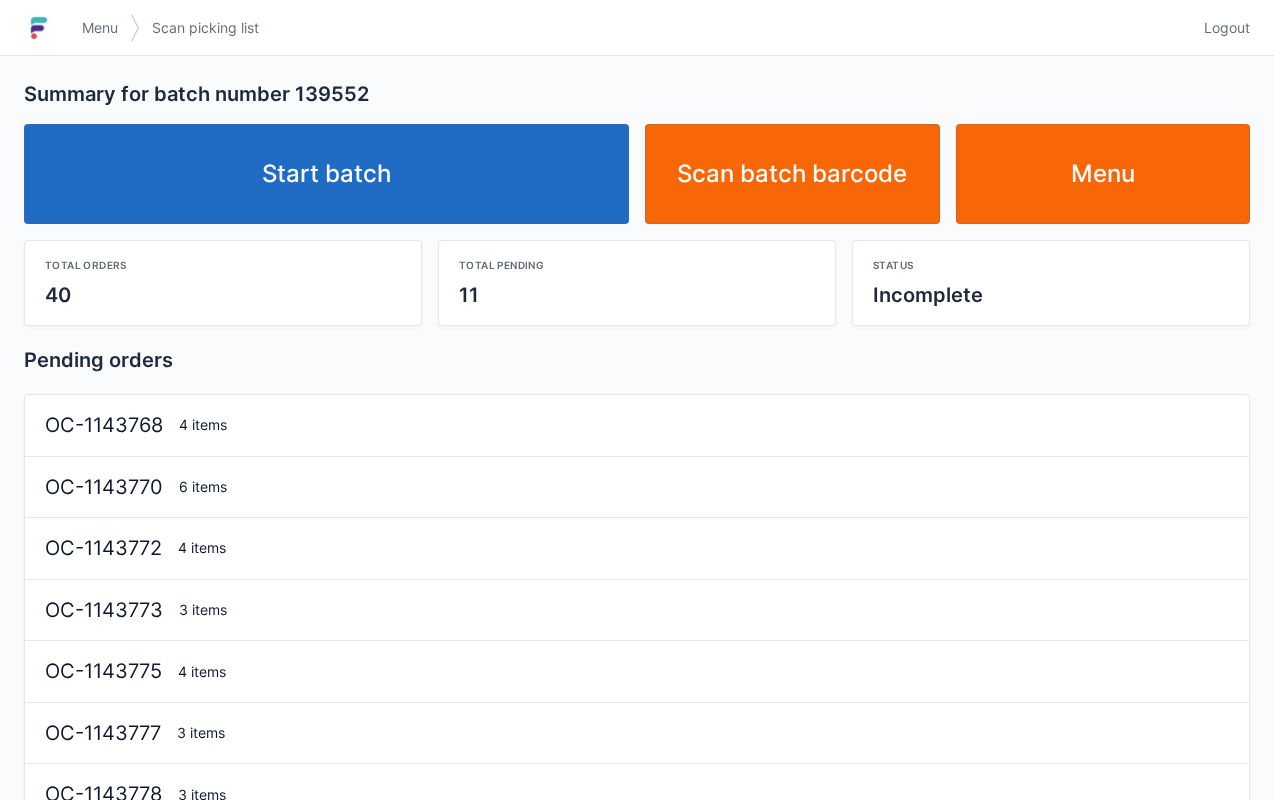 click on "Start batch" at bounding box center (326, 174) 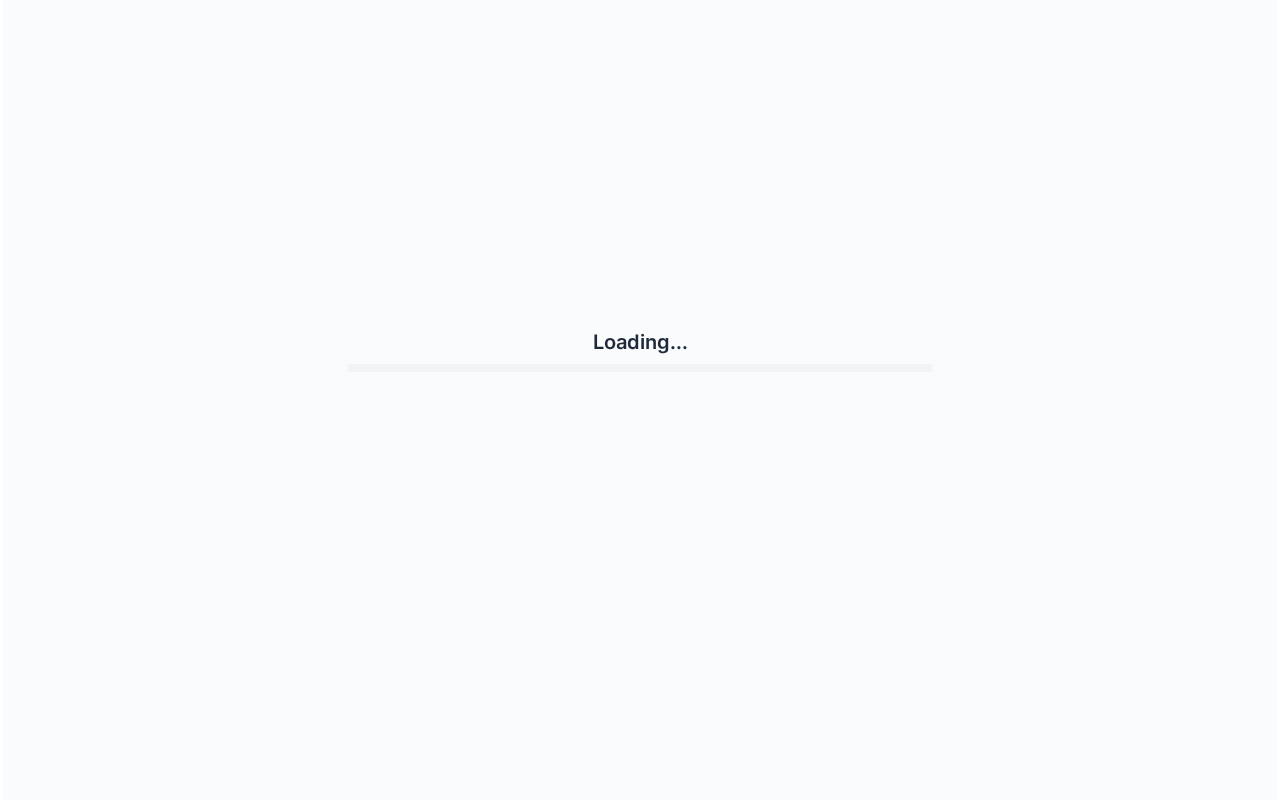 scroll, scrollTop: 0, scrollLeft: 0, axis: both 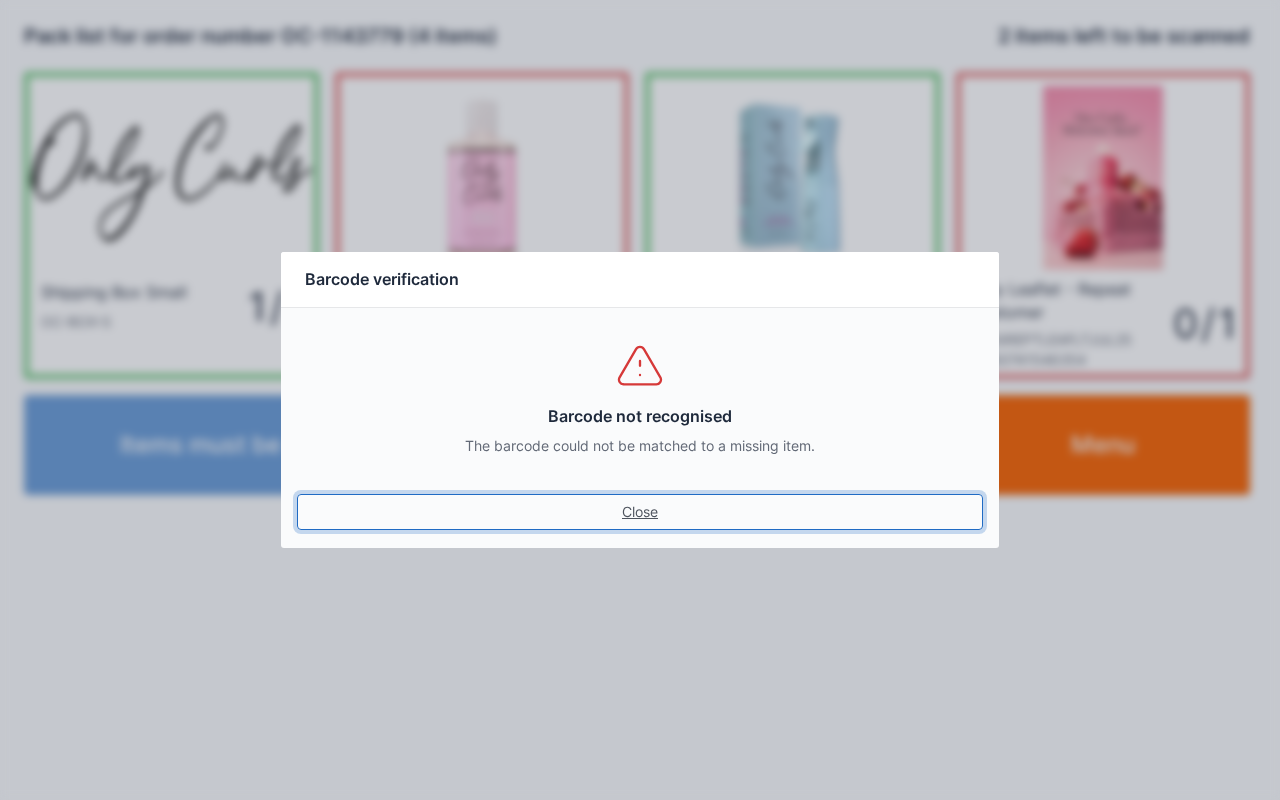 click on "Close" at bounding box center [640, 512] 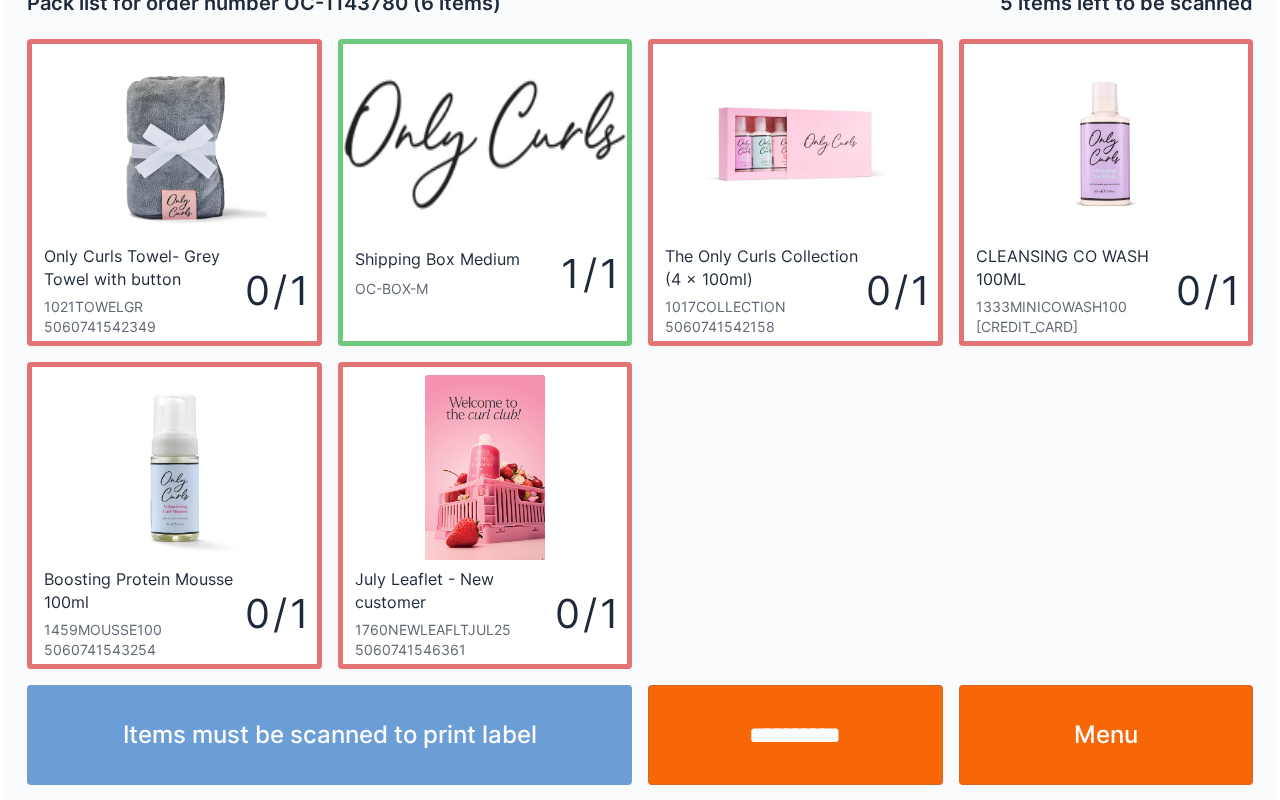 scroll, scrollTop: 36, scrollLeft: 0, axis: vertical 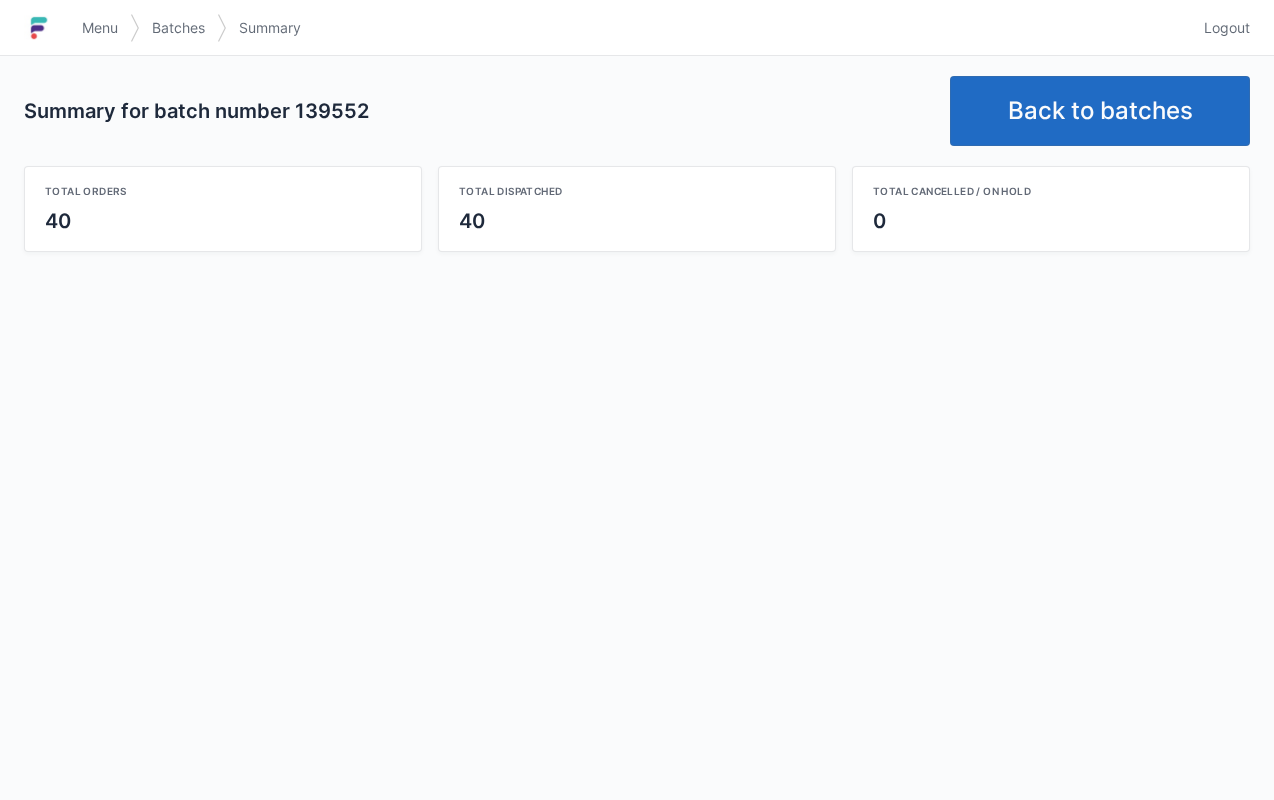 click on "Back to batches" at bounding box center [1100, 111] 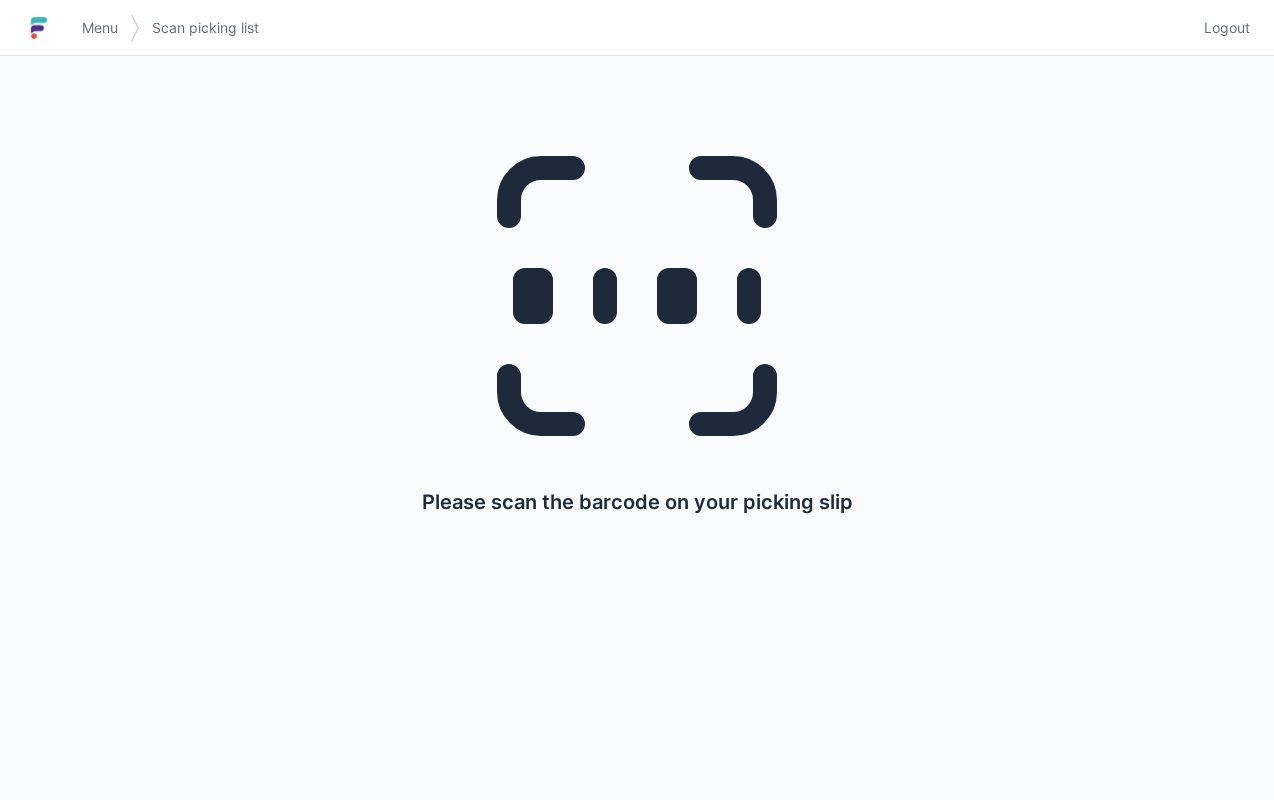 scroll, scrollTop: 0, scrollLeft: 0, axis: both 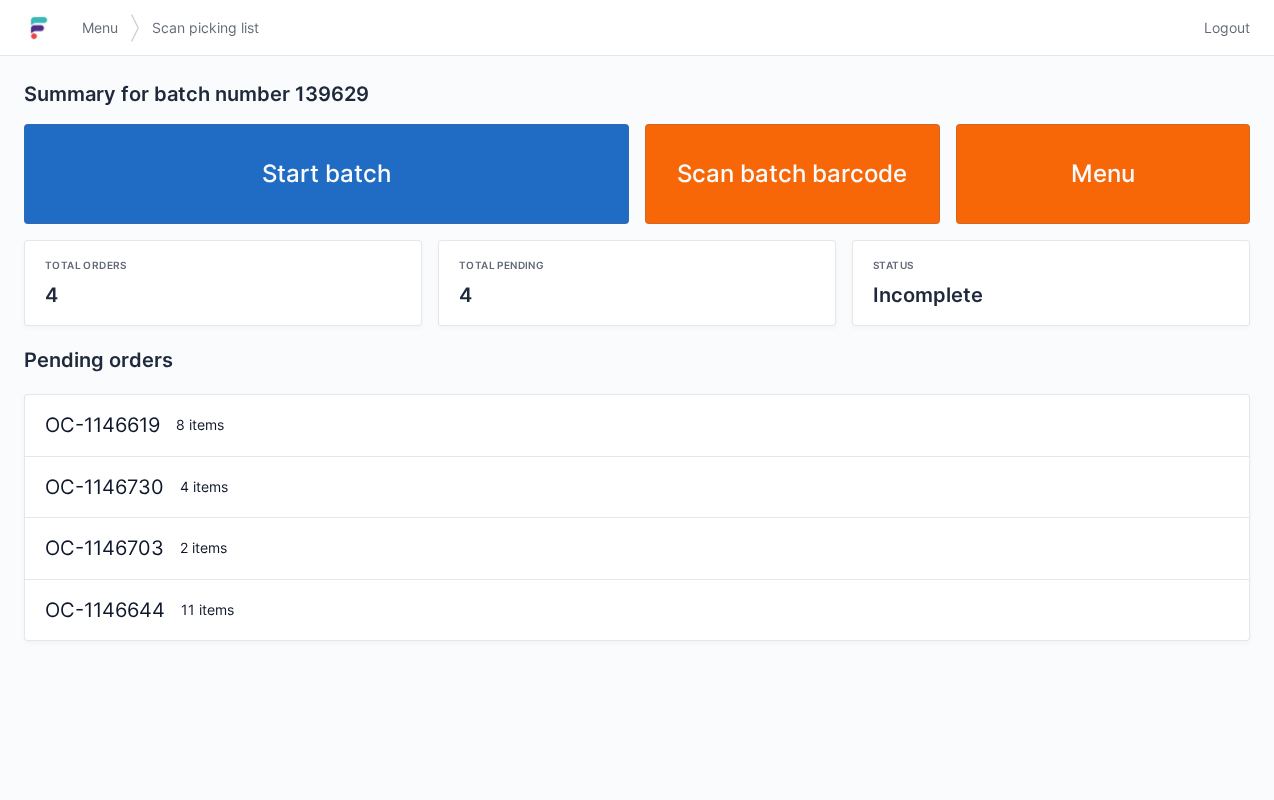 click on "Start batch" at bounding box center [326, 174] 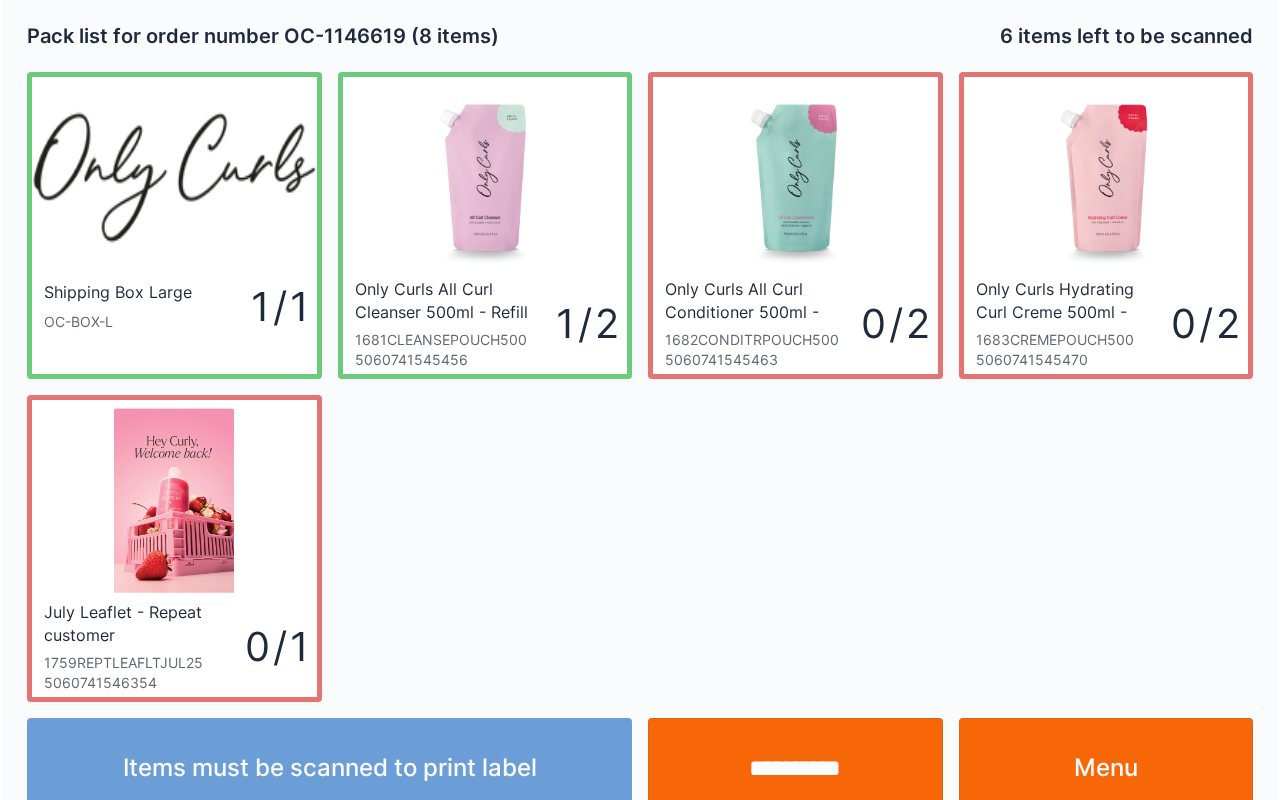 scroll, scrollTop: 36, scrollLeft: 0, axis: vertical 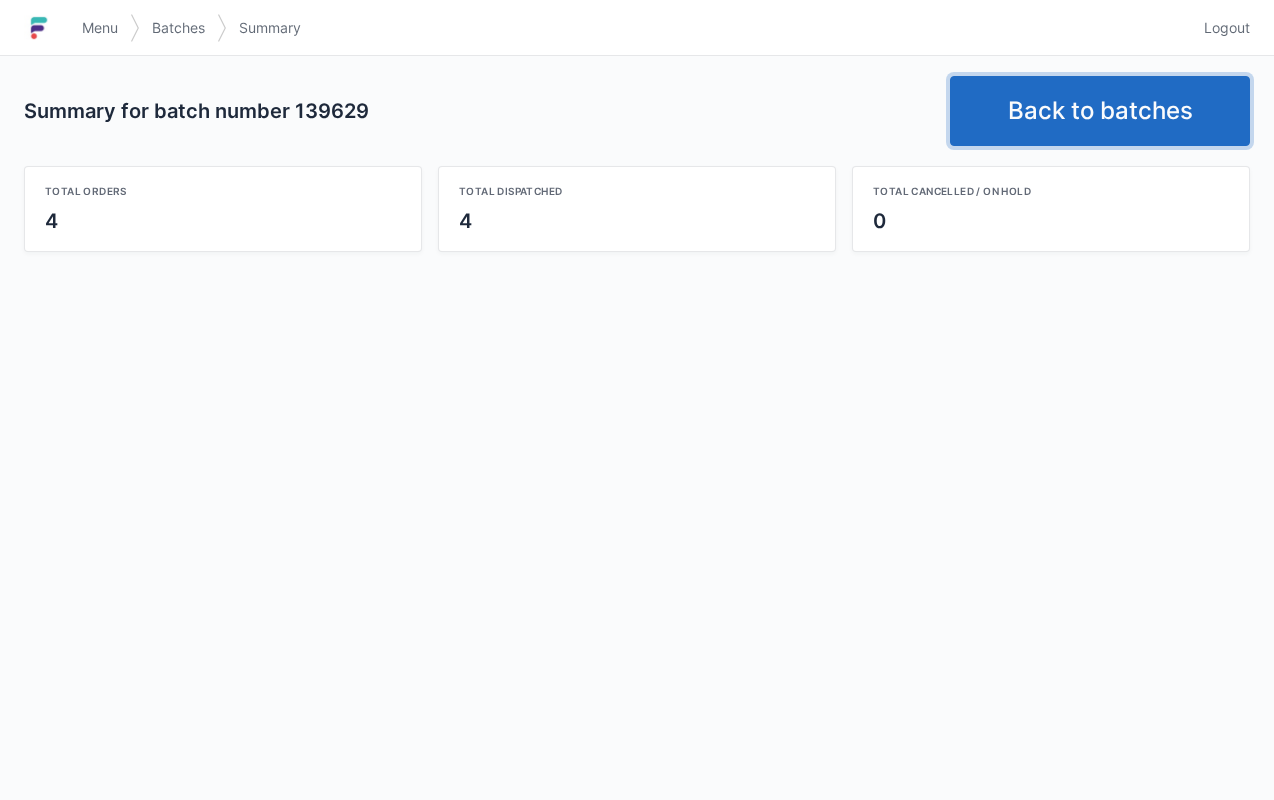 click on "Back to batches" at bounding box center [1100, 111] 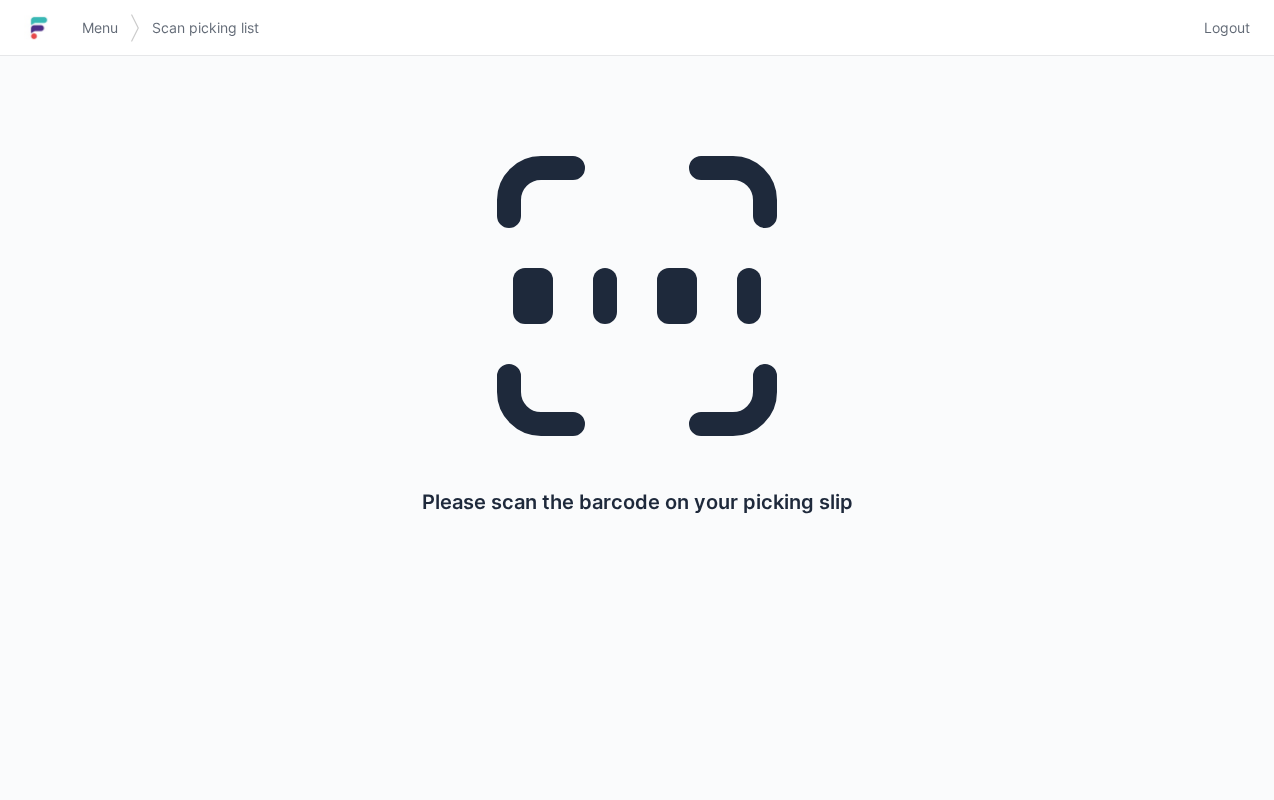 scroll, scrollTop: 0, scrollLeft: 0, axis: both 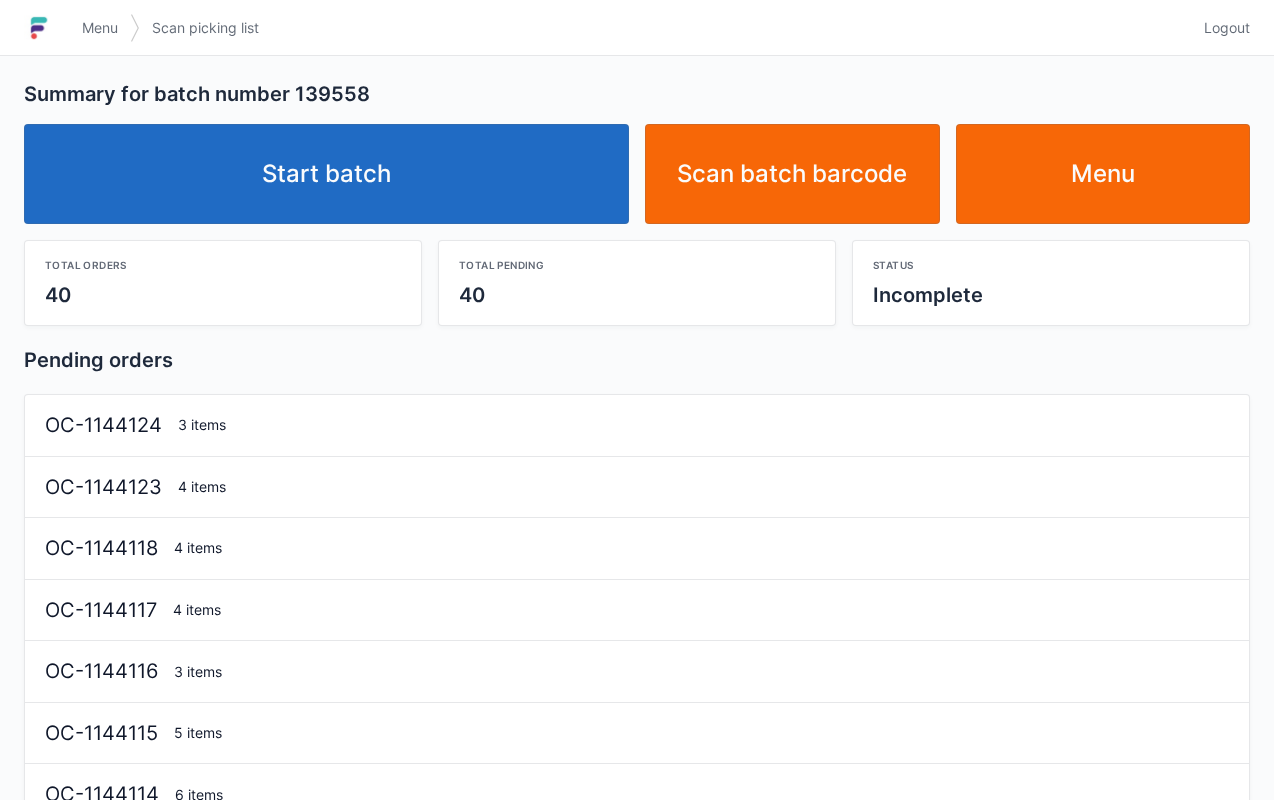 click on "Menu" at bounding box center [1103, 174] 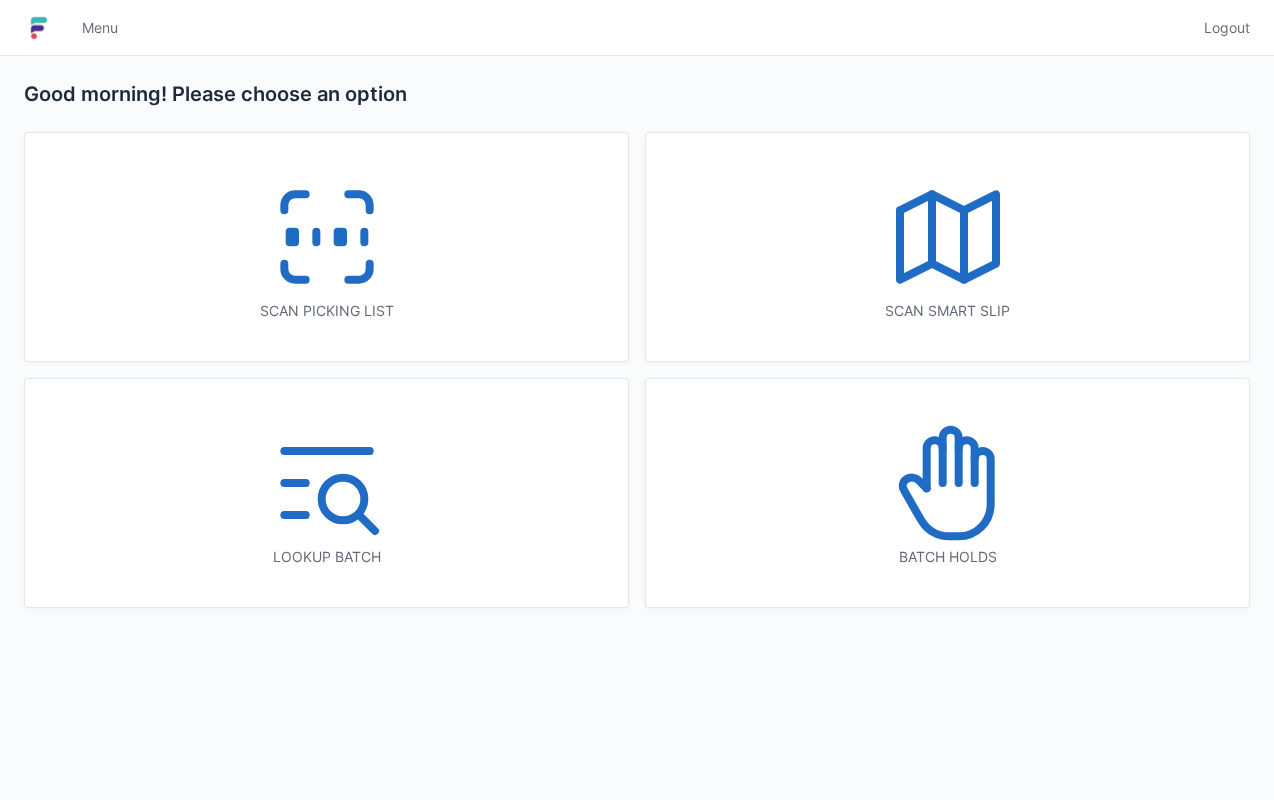 scroll, scrollTop: 0, scrollLeft: 0, axis: both 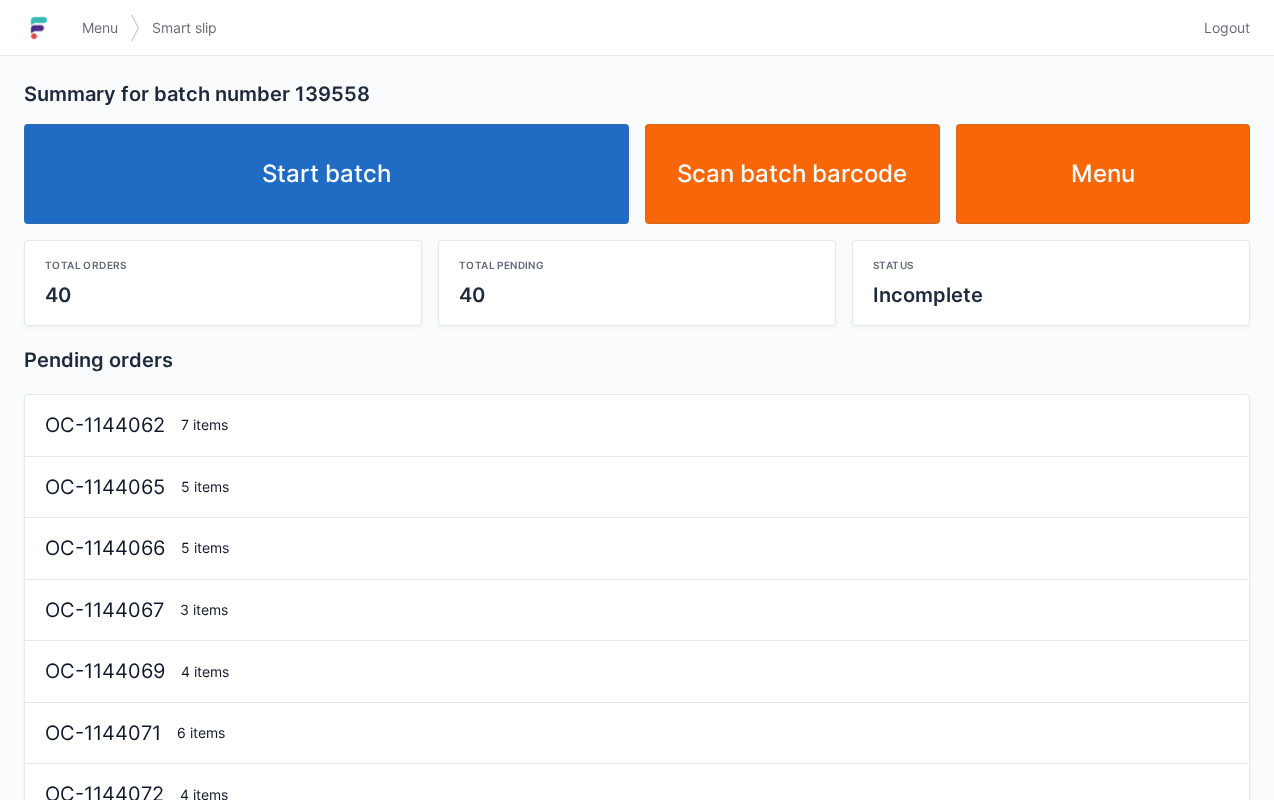 click on "Start batch" at bounding box center (326, 174) 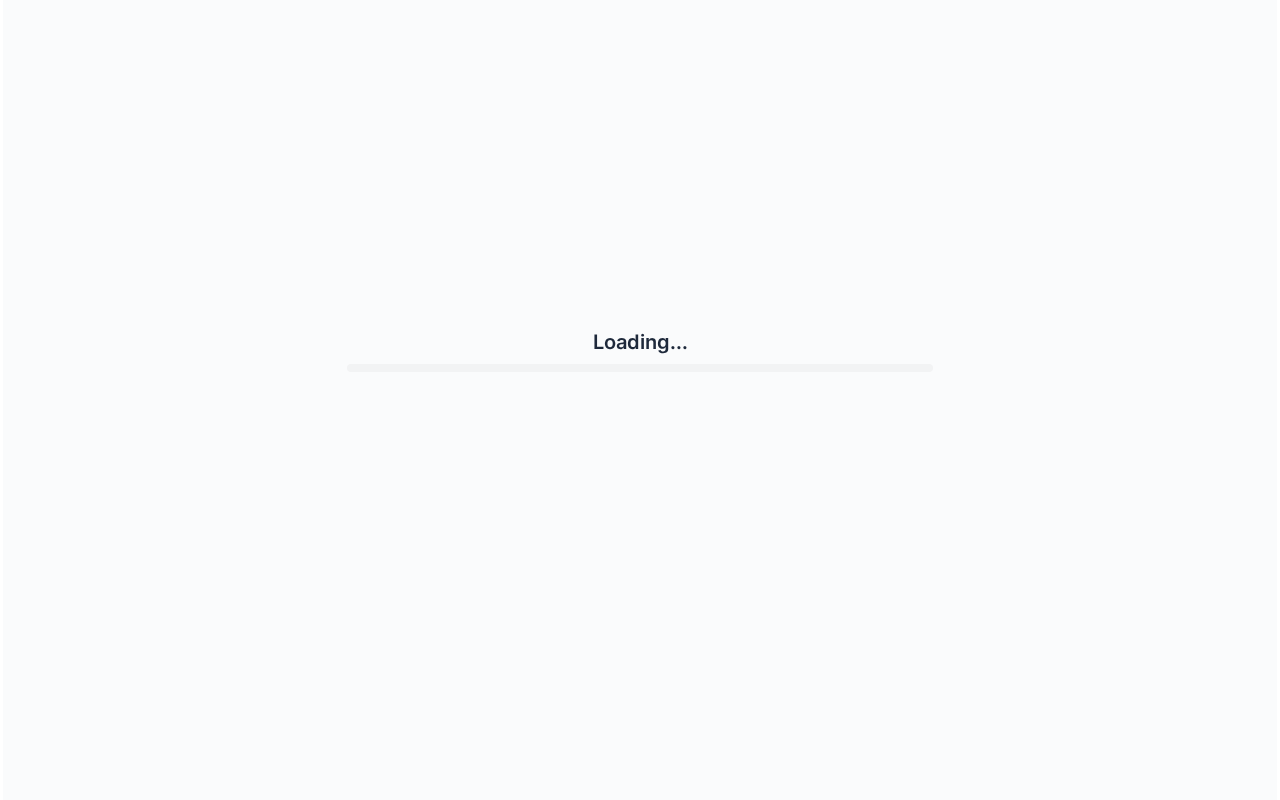 scroll, scrollTop: 0, scrollLeft: 0, axis: both 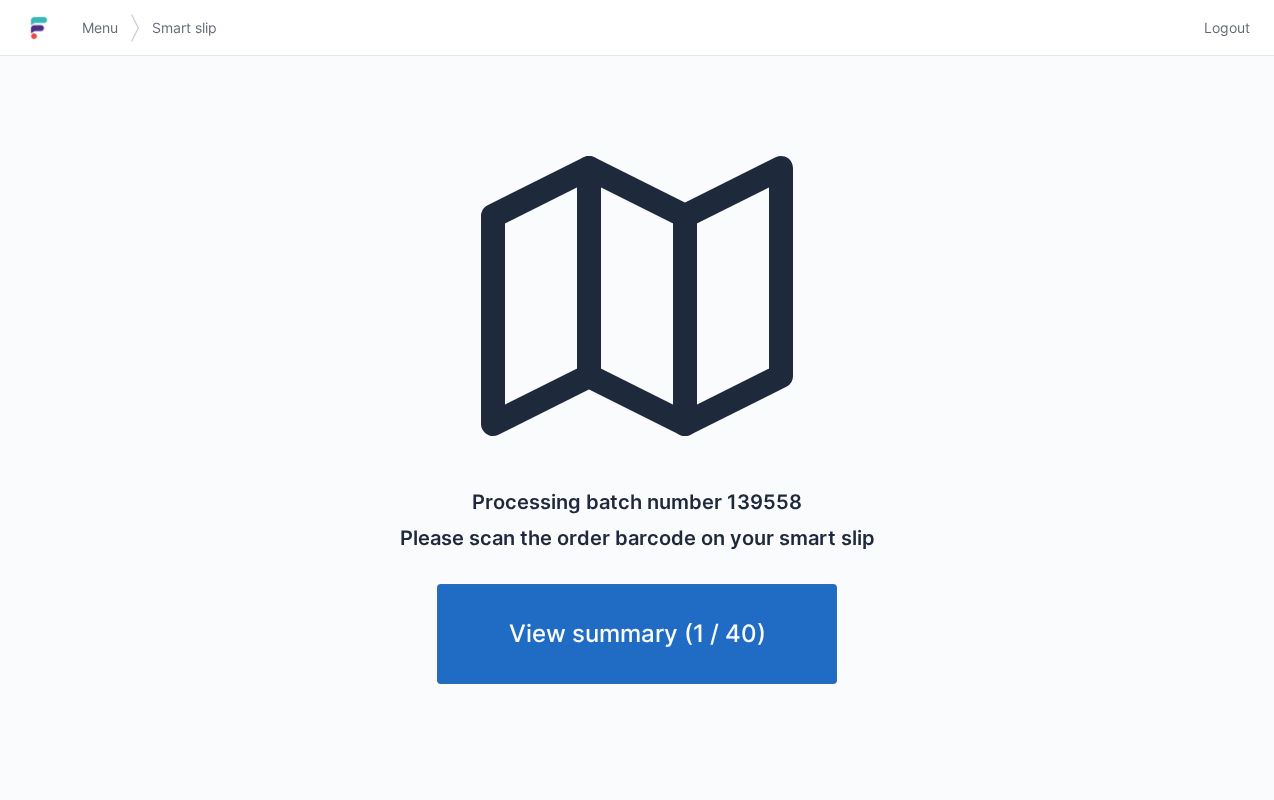 click on "Menu" at bounding box center (100, 28) 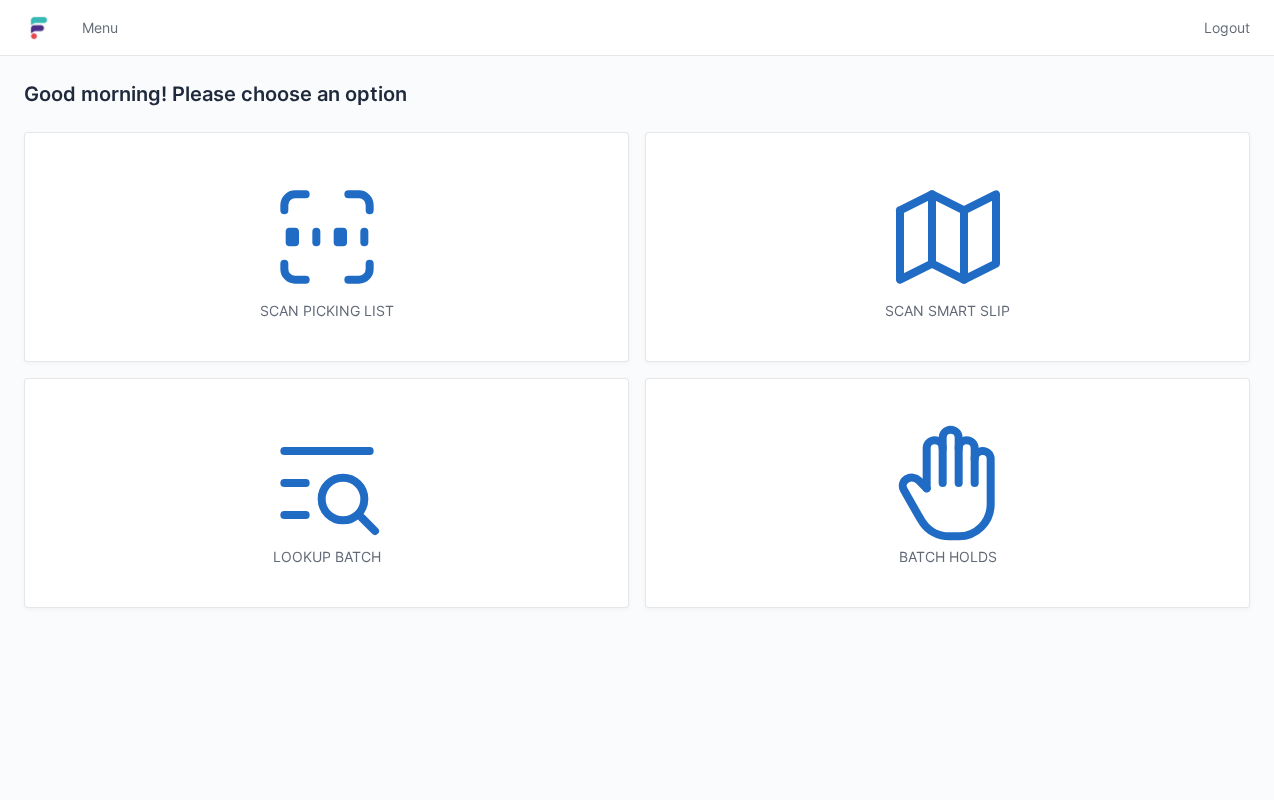 scroll, scrollTop: 0, scrollLeft: 0, axis: both 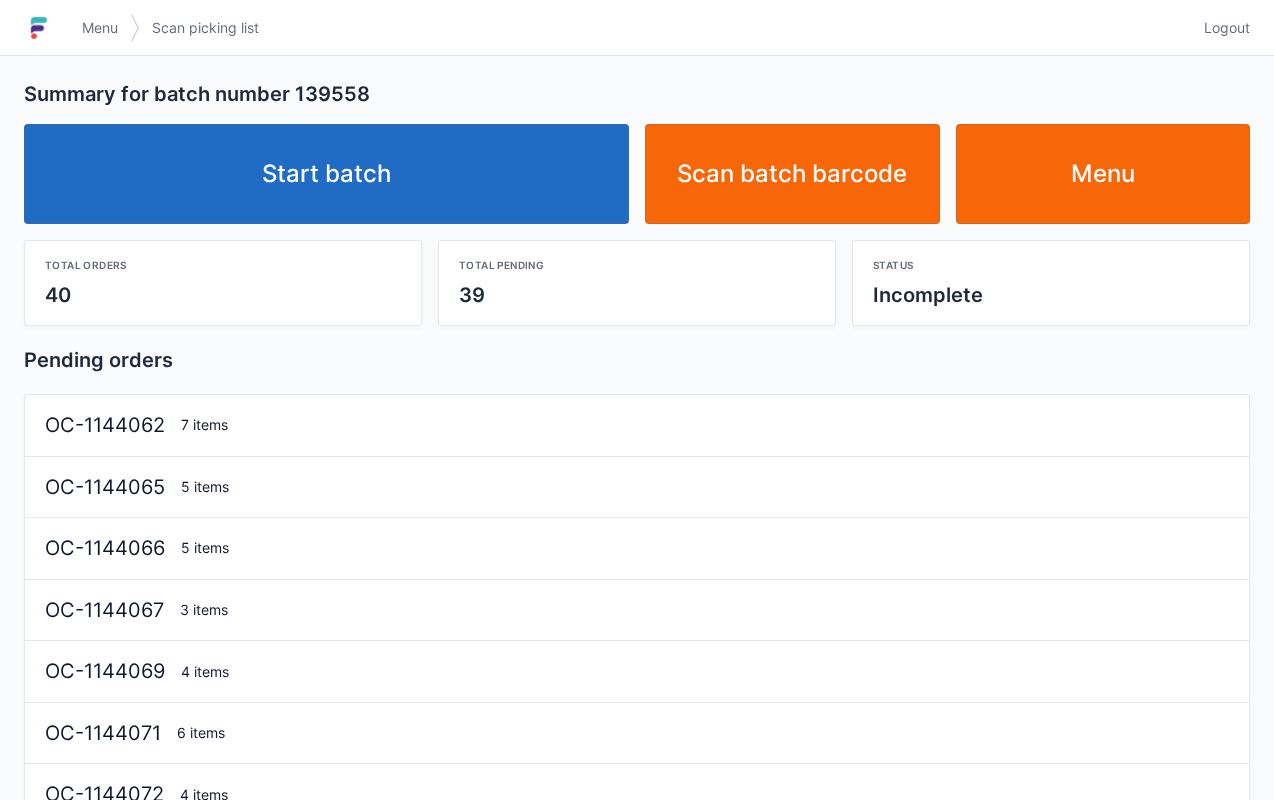 click on "Start batch" at bounding box center [326, 174] 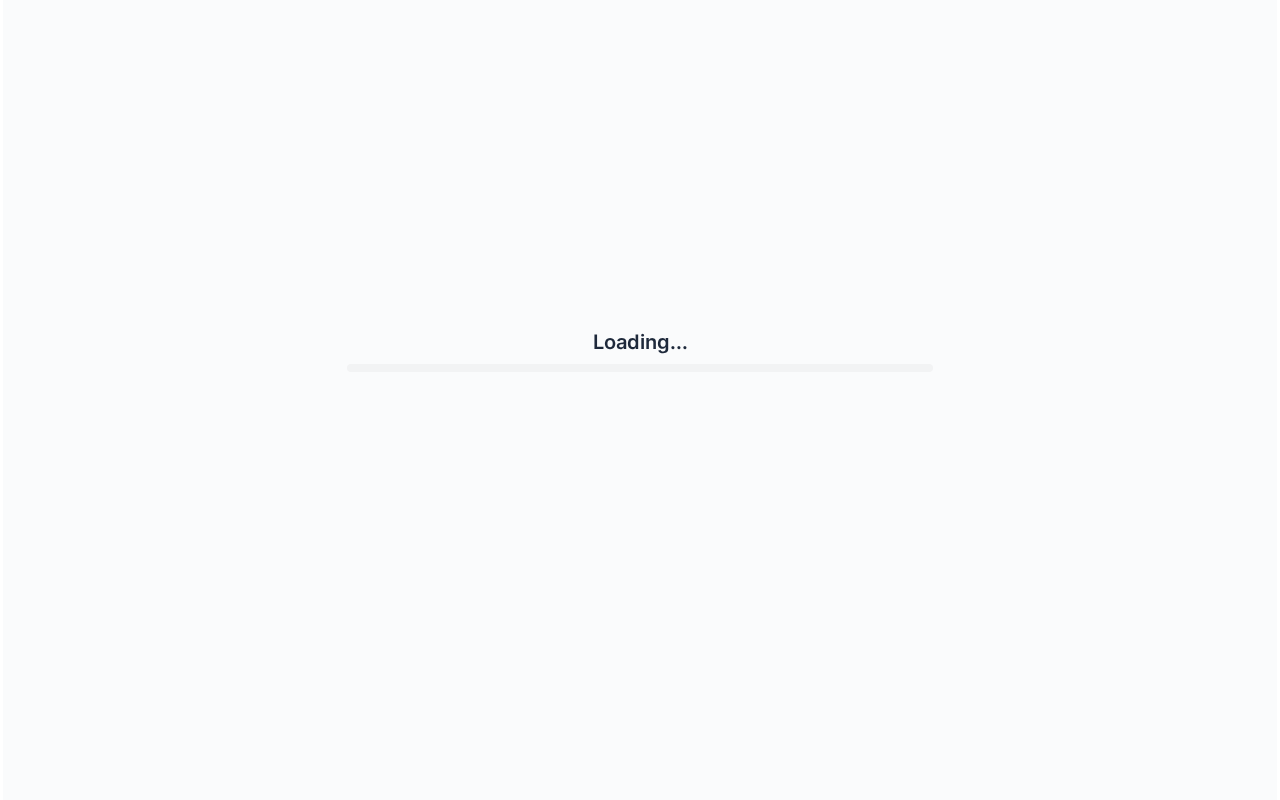 scroll, scrollTop: 0, scrollLeft: 0, axis: both 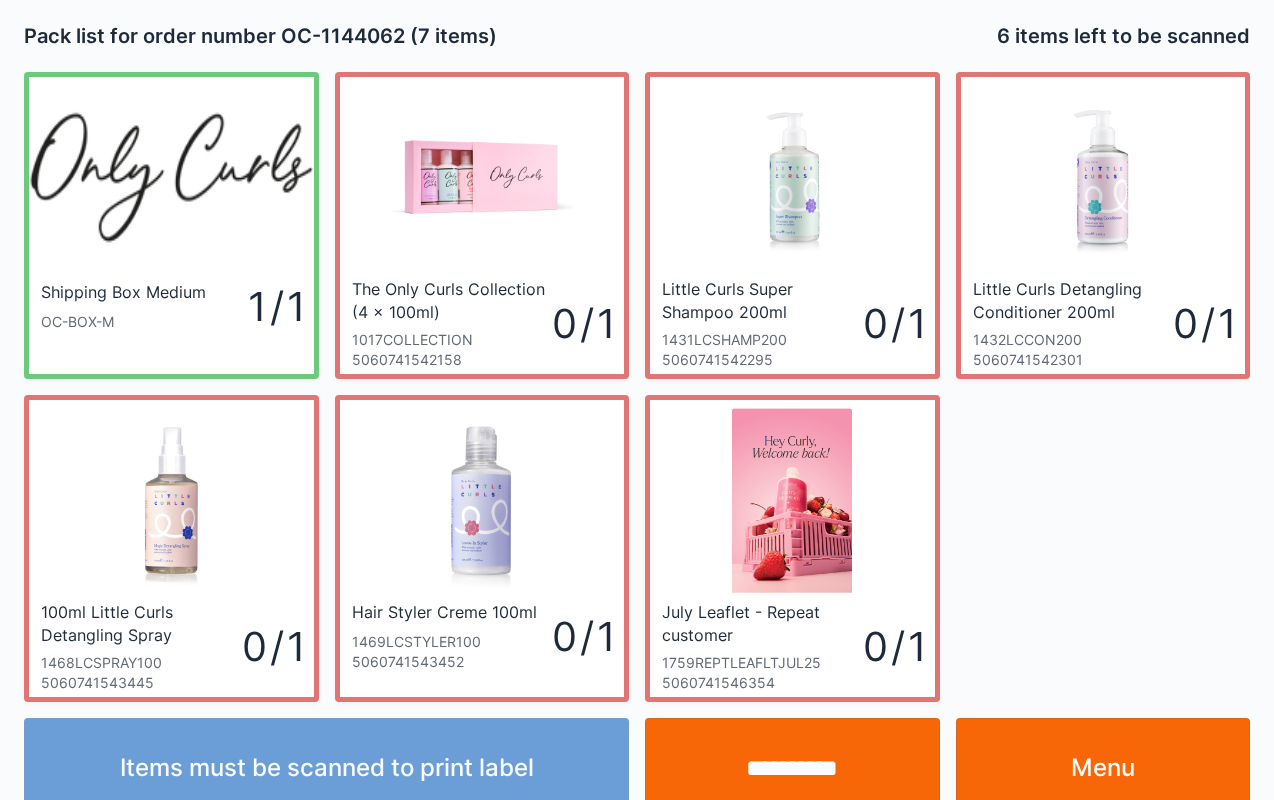 click on "**********" at bounding box center (792, 768) 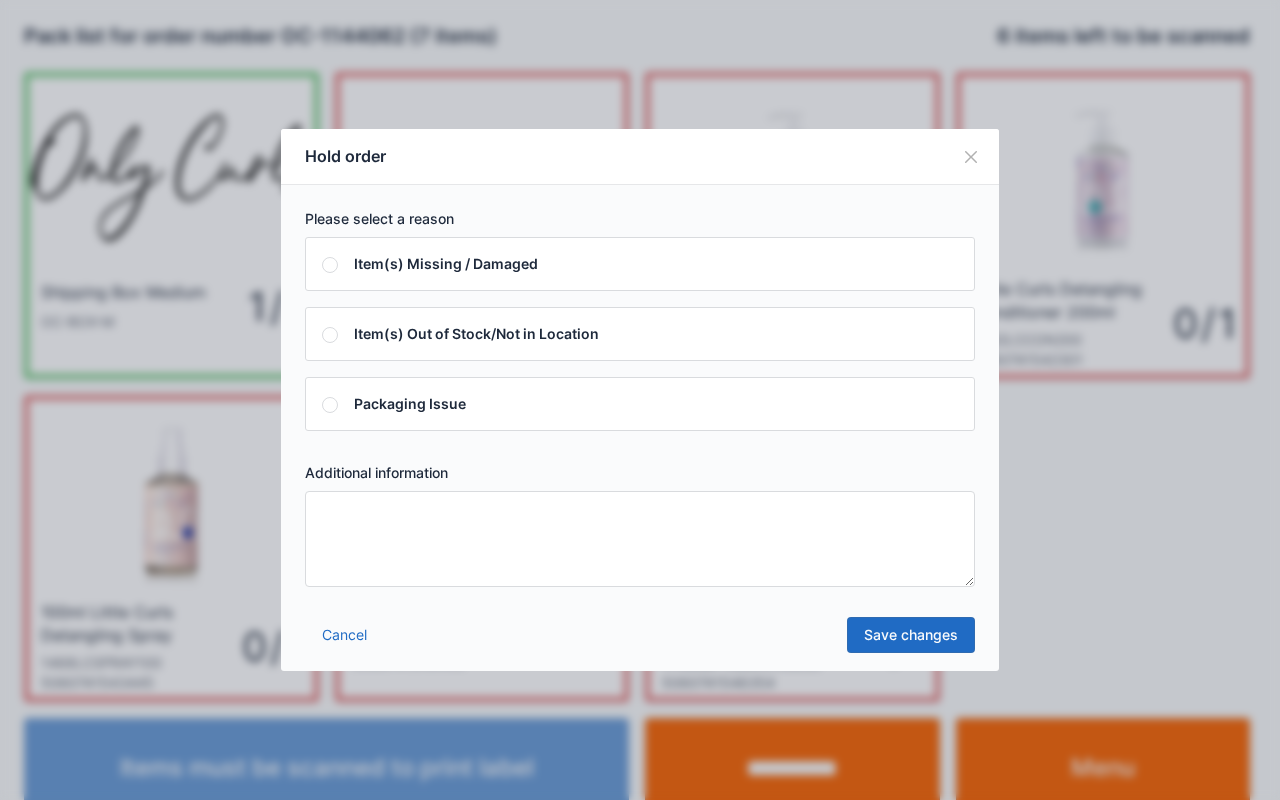 click at bounding box center [640, 539] 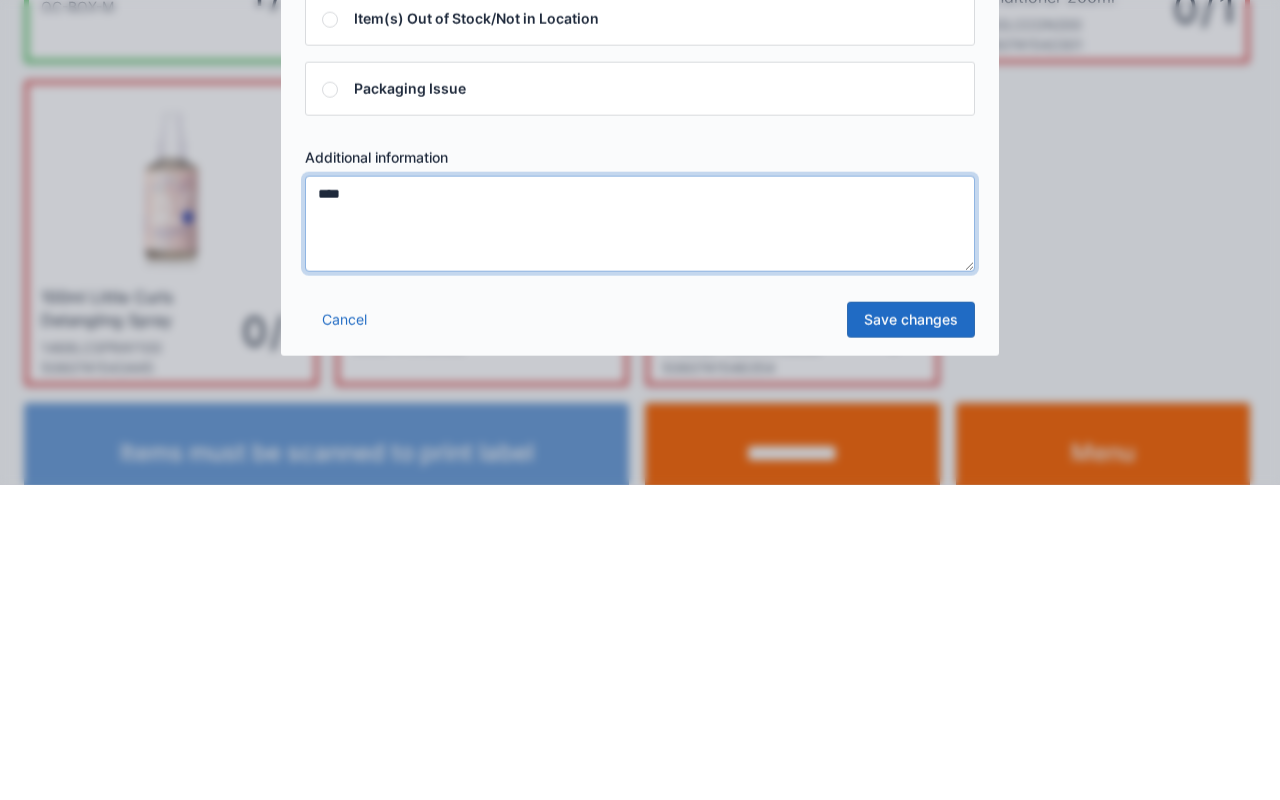 type on "****" 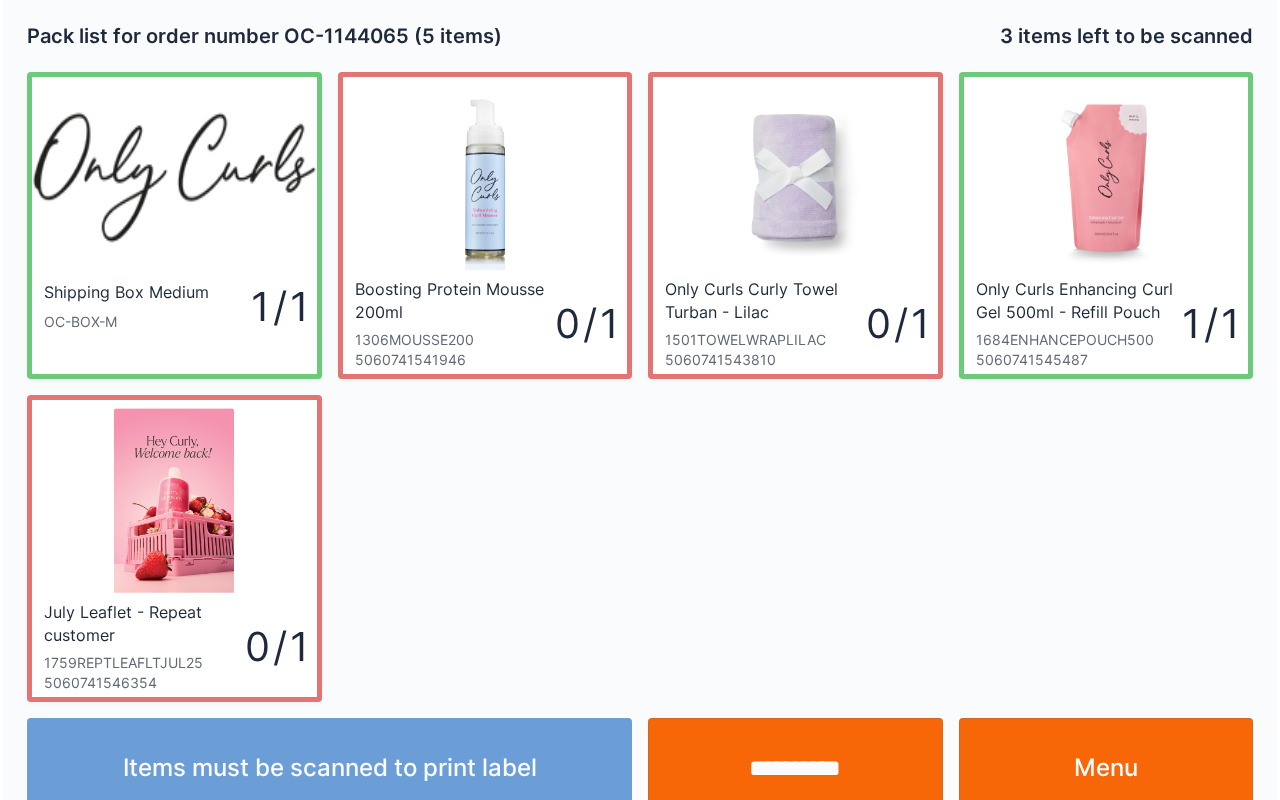 scroll, scrollTop: 36, scrollLeft: 0, axis: vertical 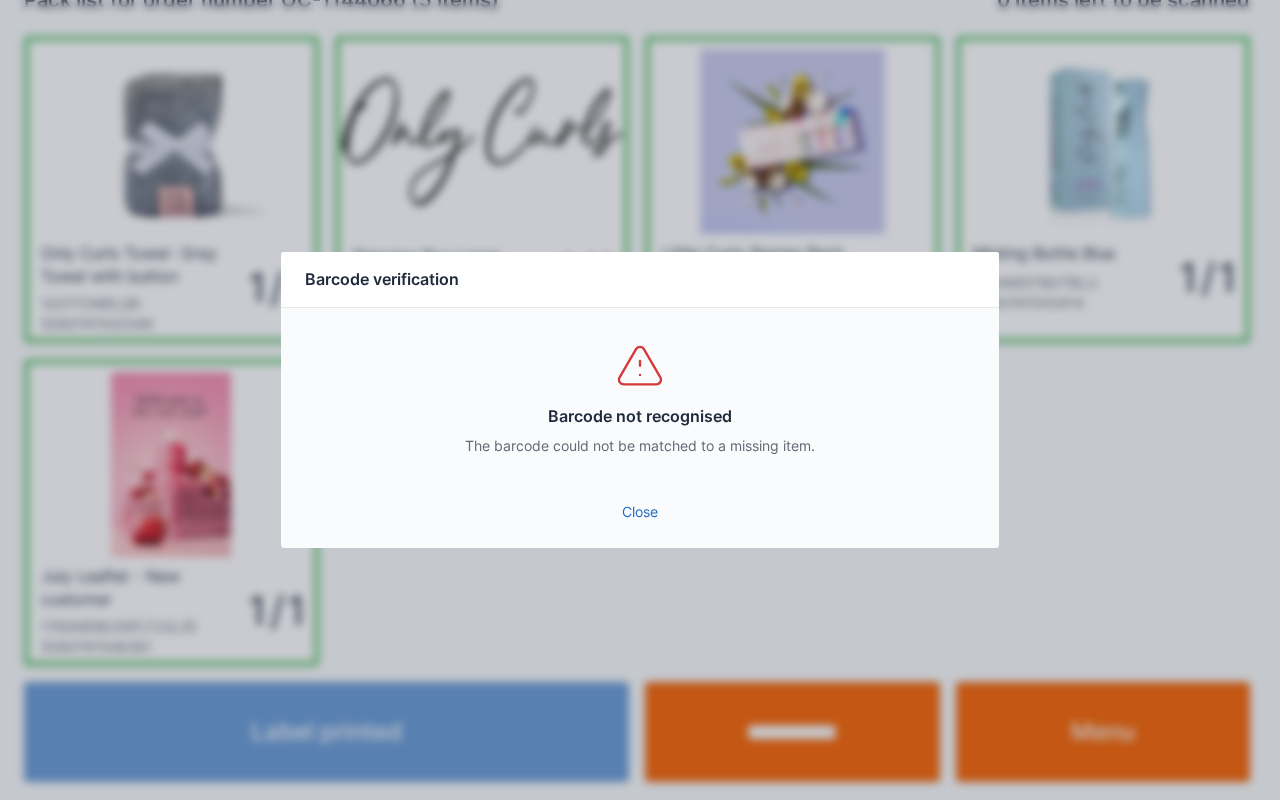 click on "Close" at bounding box center (640, 512) 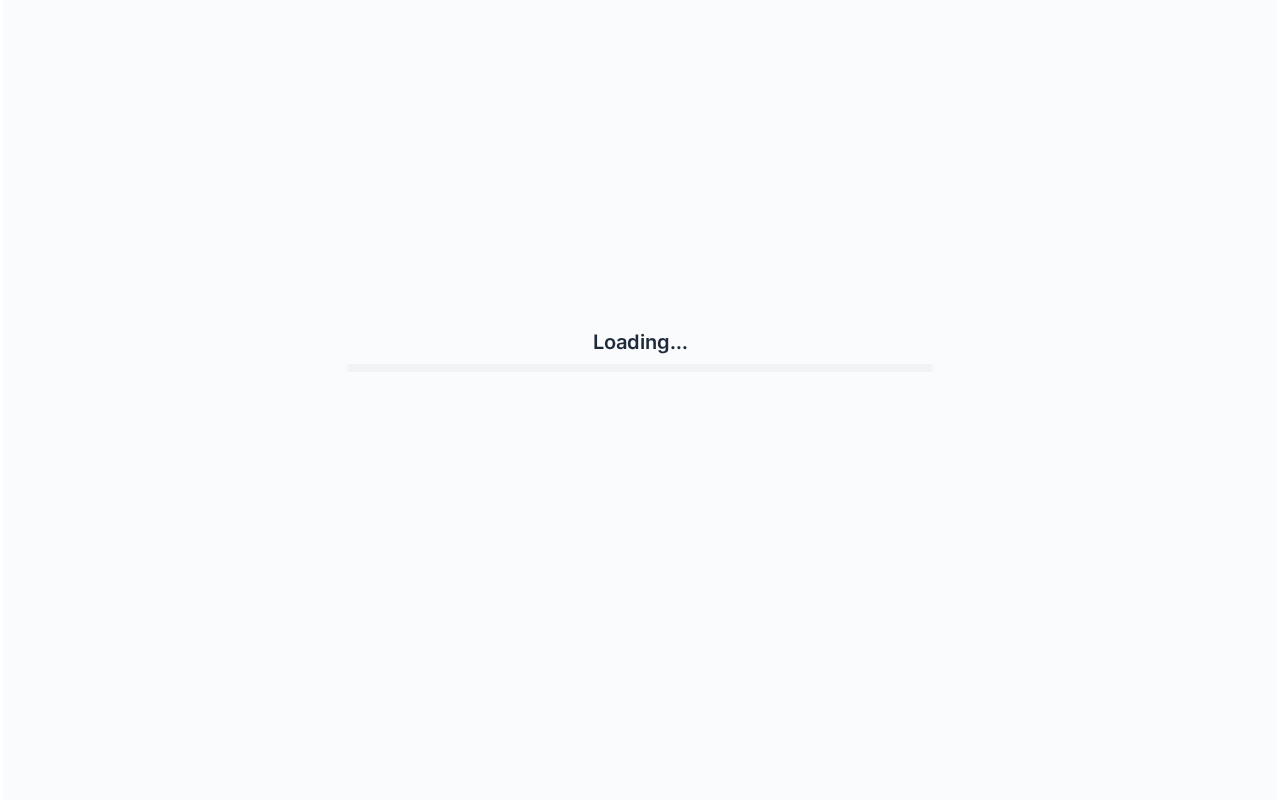 scroll, scrollTop: 0, scrollLeft: 0, axis: both 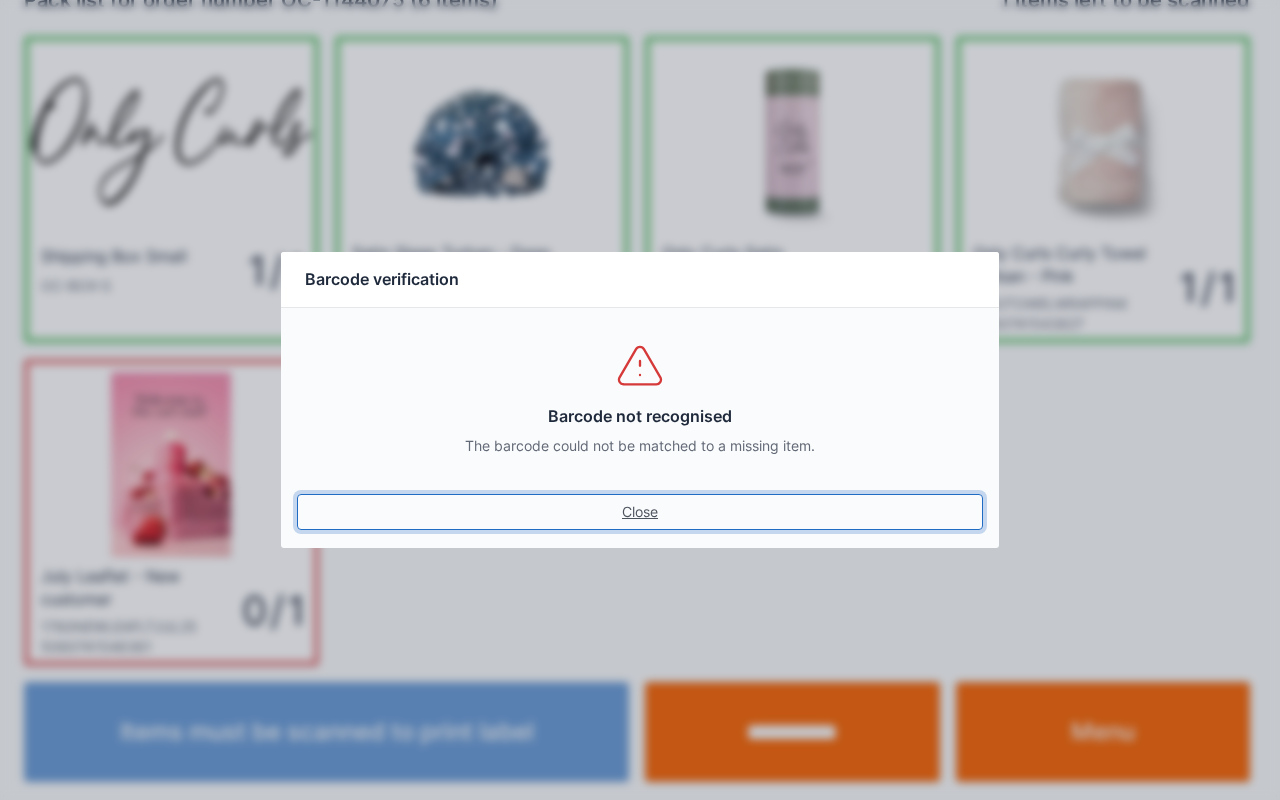 click on "Close" at bounding box center (640, 512) 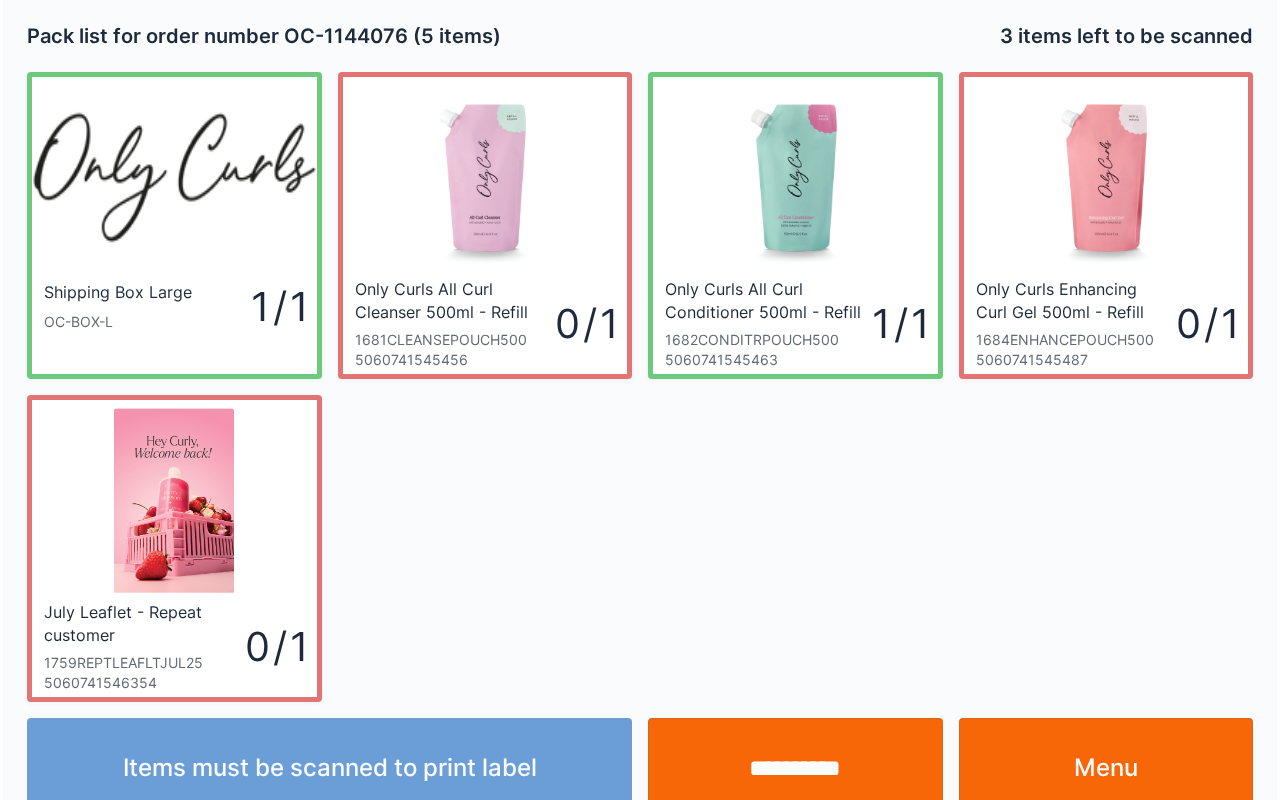 scroll, scrollTop: 36, scrollLeft: 0, axis: vertical 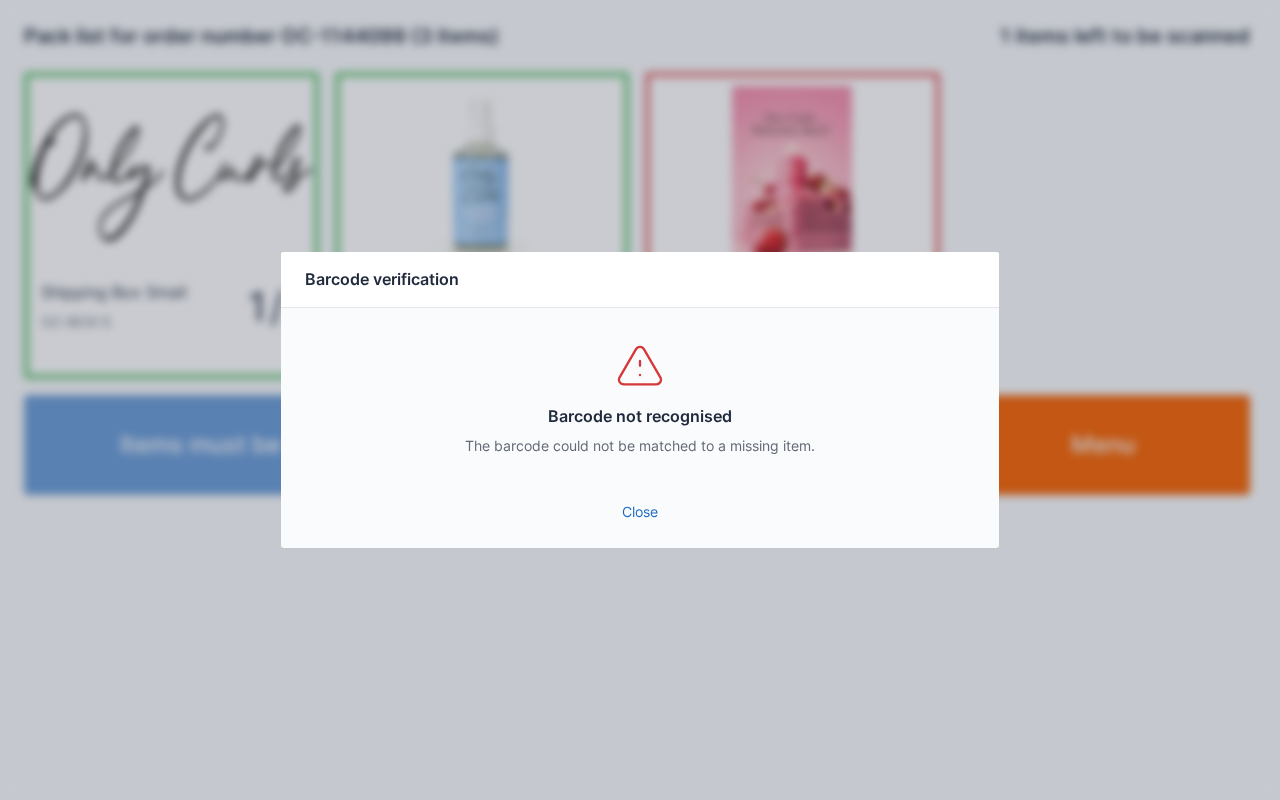 click on "Close" at bounding box center [640, 512] 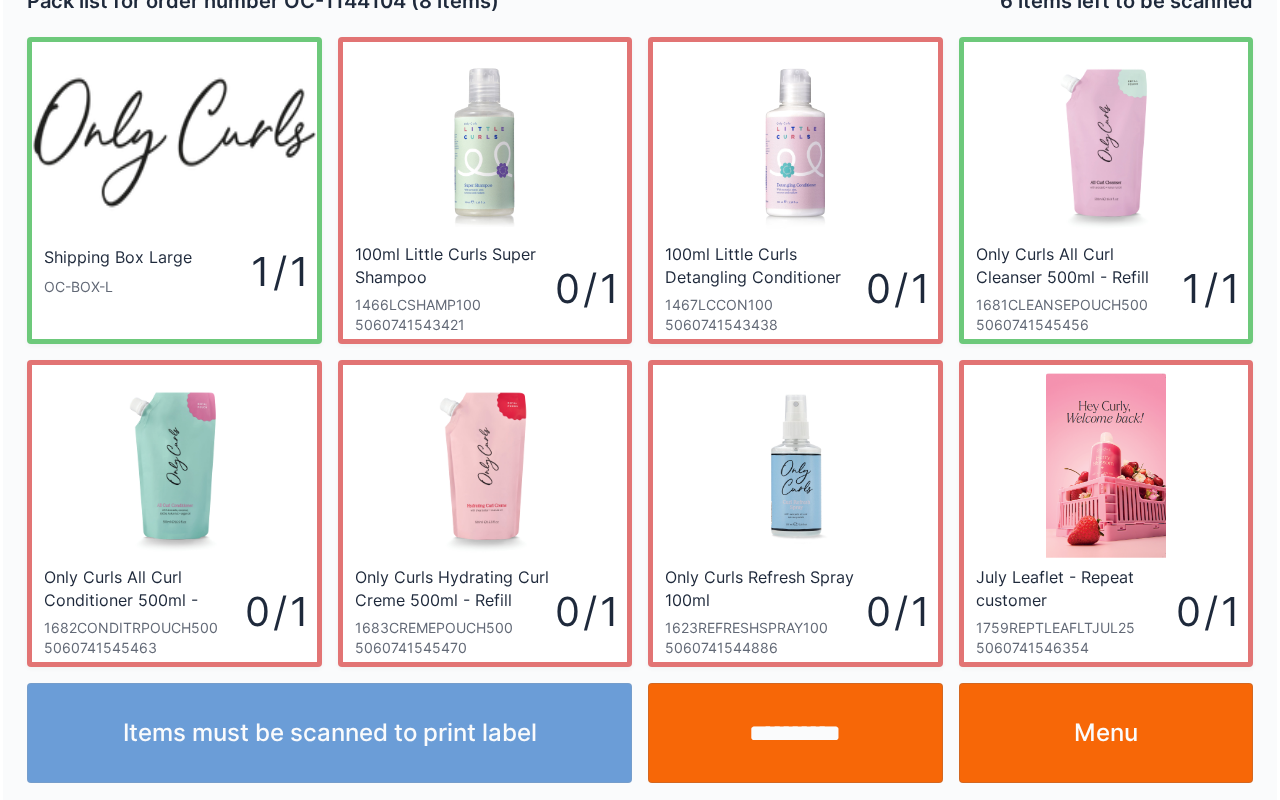 scroll, scrollTop: 36, scrollLeft: 0, axis: vertical 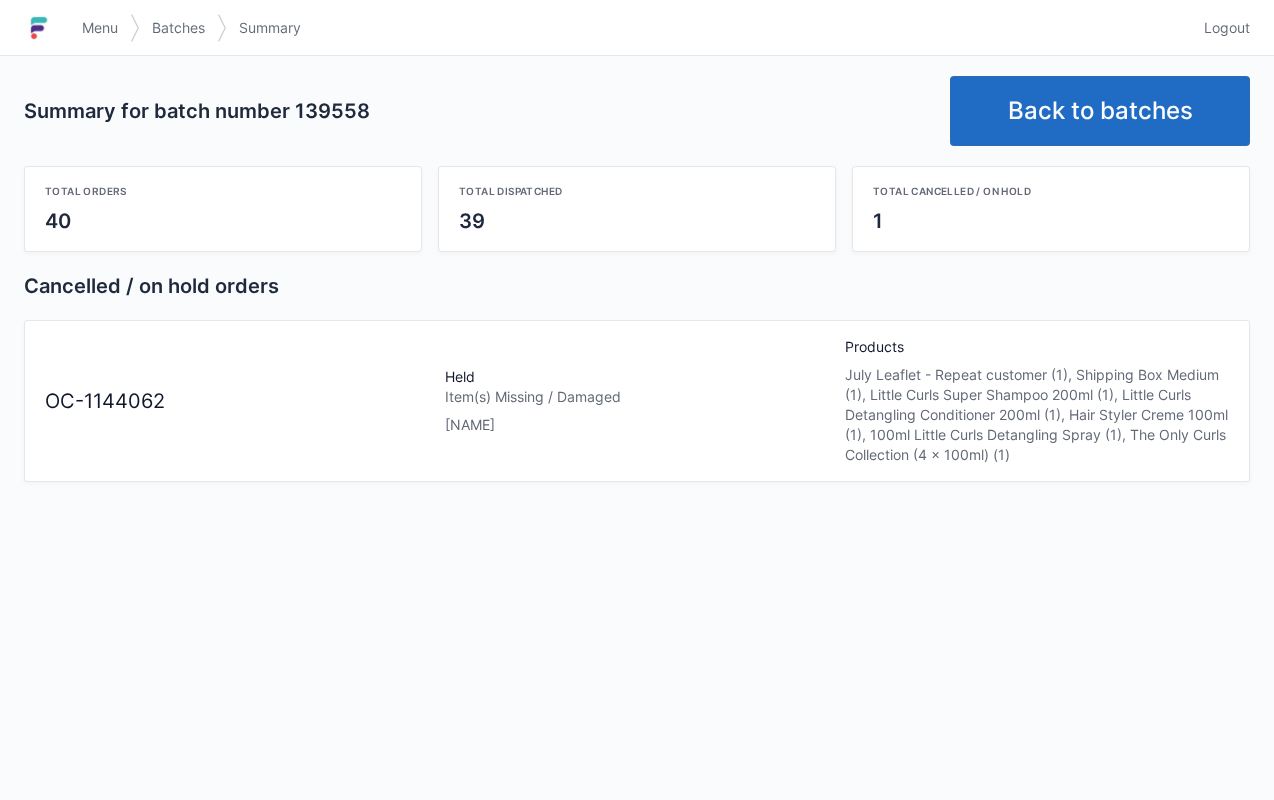click on "Menu" at bounding box center [100, 28] 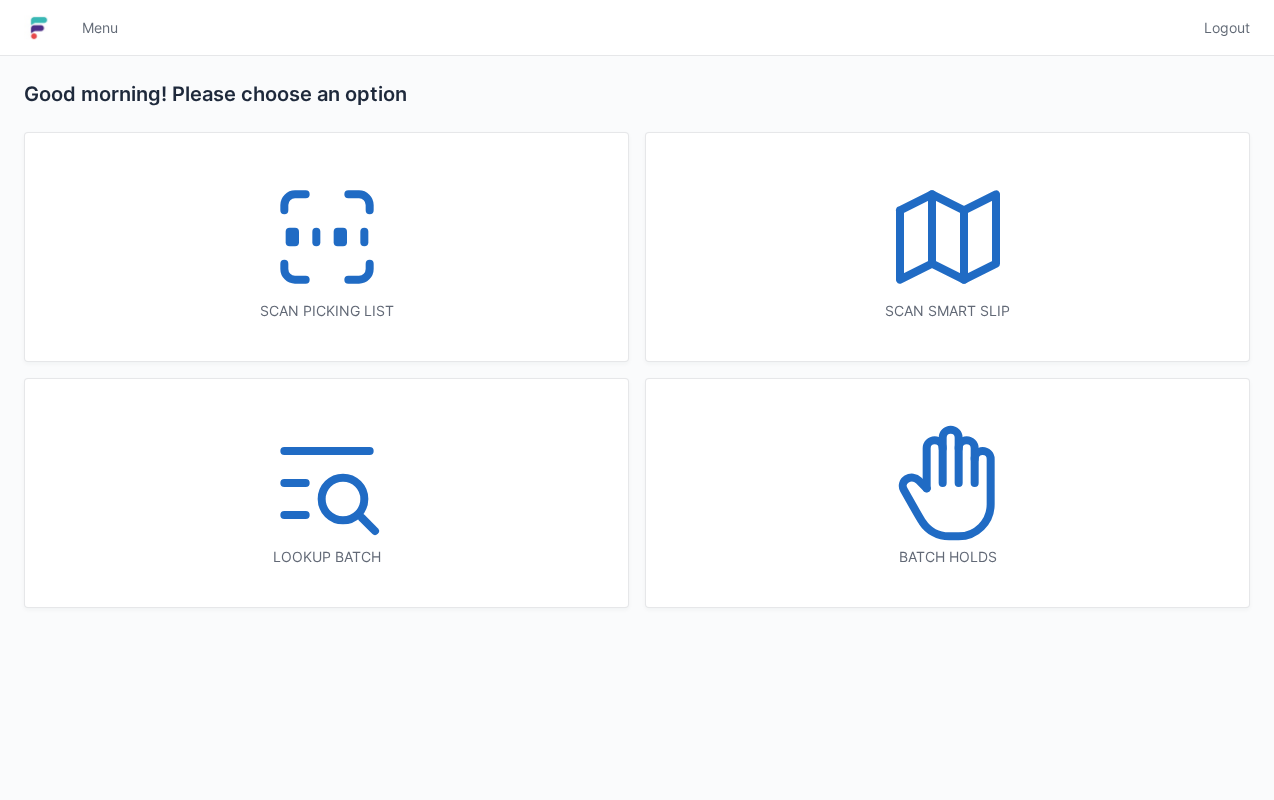 scroll, scrollTop: 0, scrollLeft: 0, axis: both 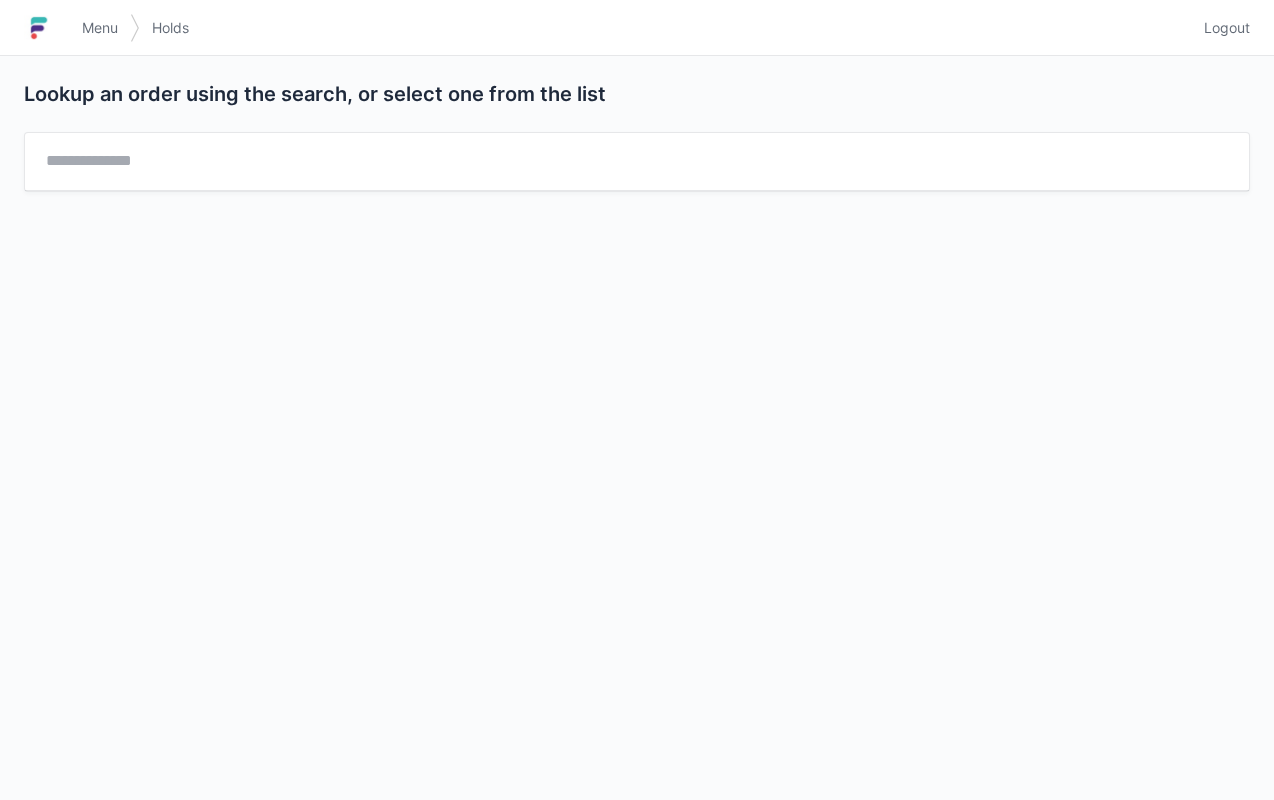 click on "Menu" at bounding box center [100, 28] 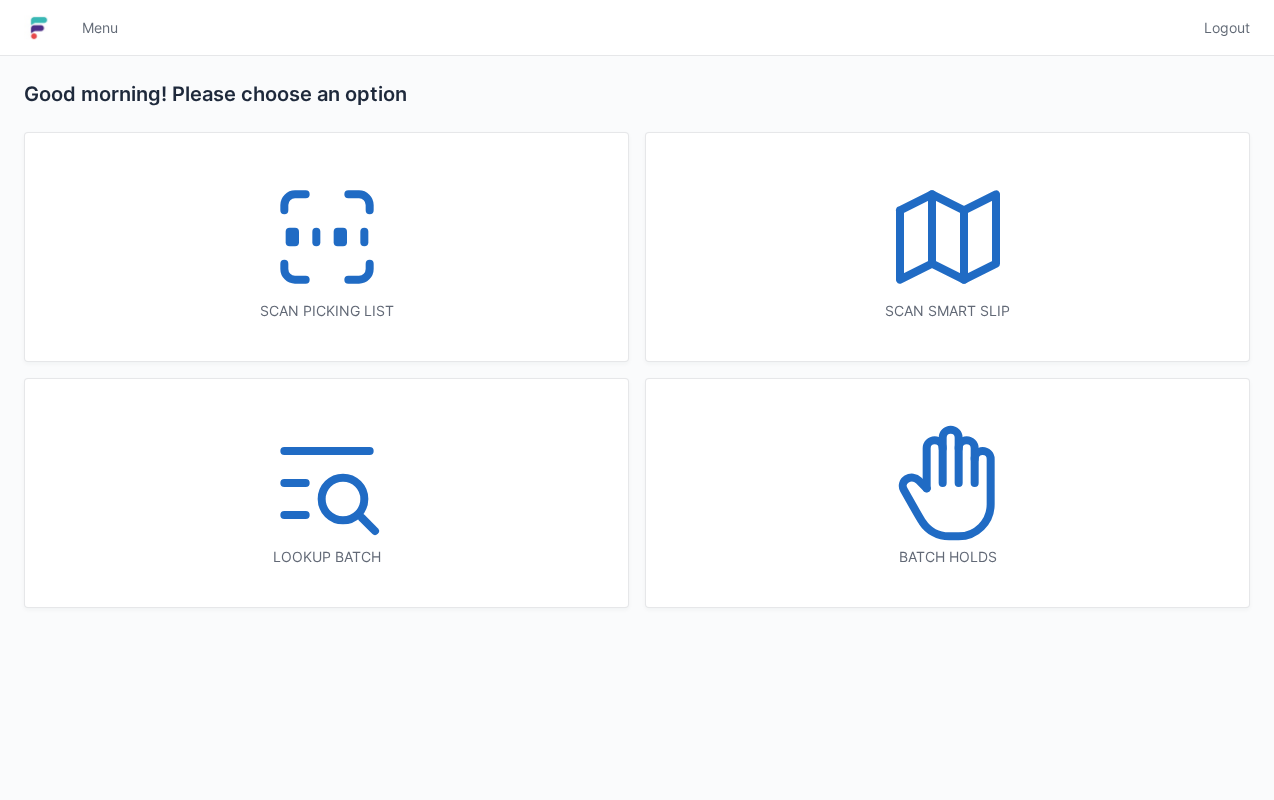 scroll, scrollTop: 0, scrollLeft: 0, axis: both 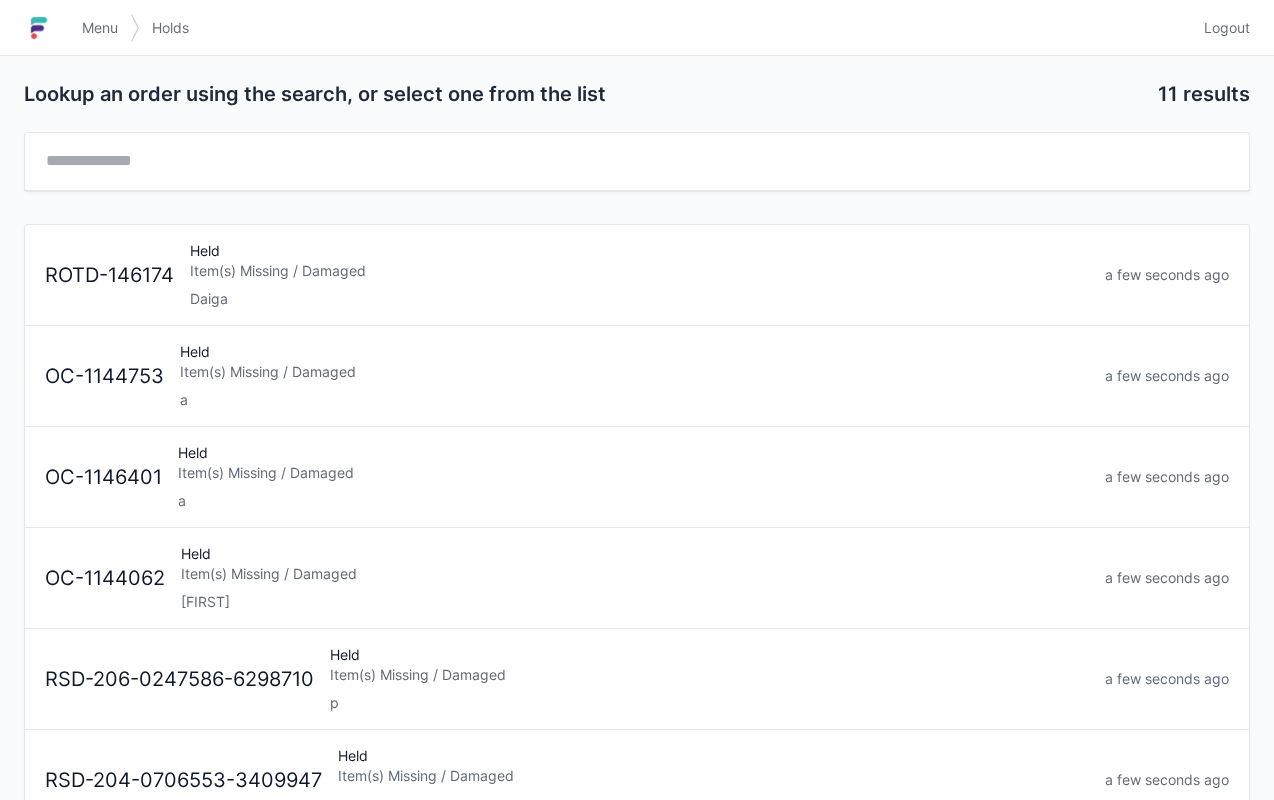 click on "Item(s) Missing / Damaged" at bounding box center (635, 574) 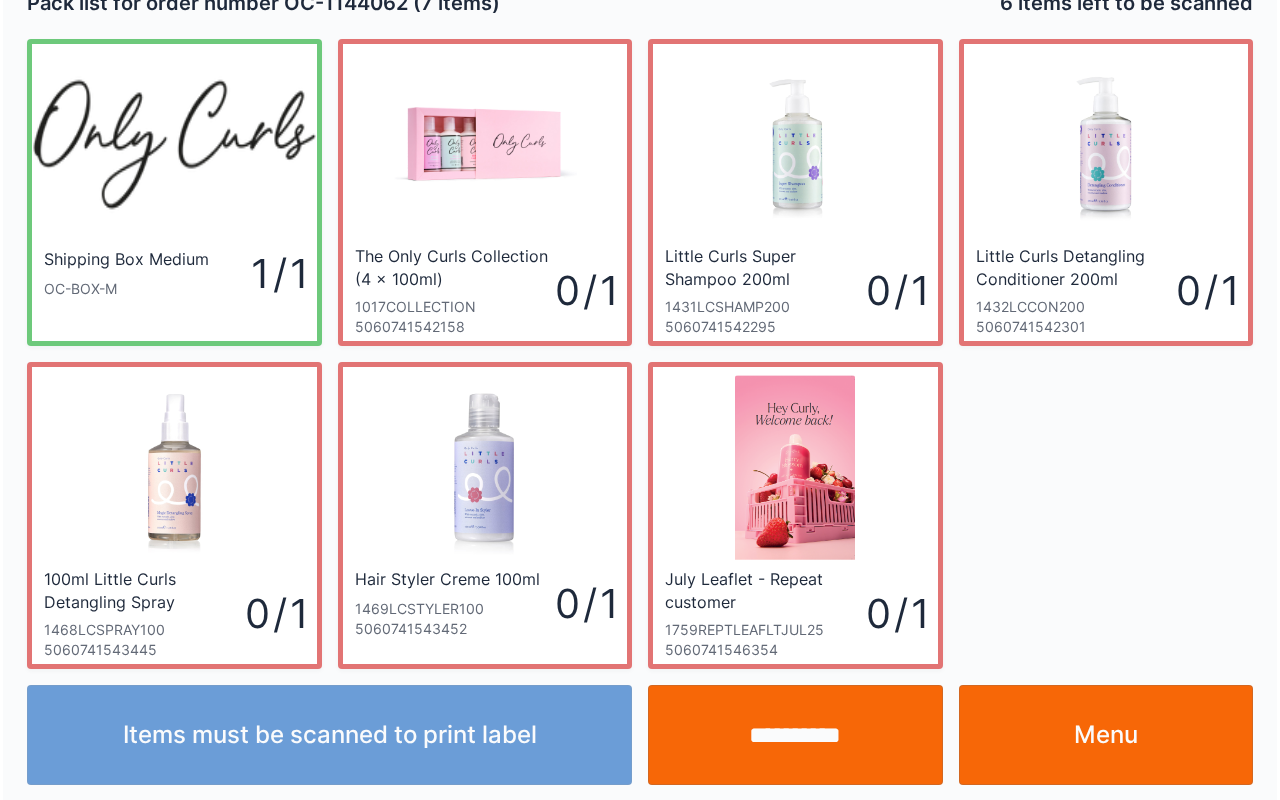 scroll, scrollTop: 36, scrollLeft: 0, axis: vertical 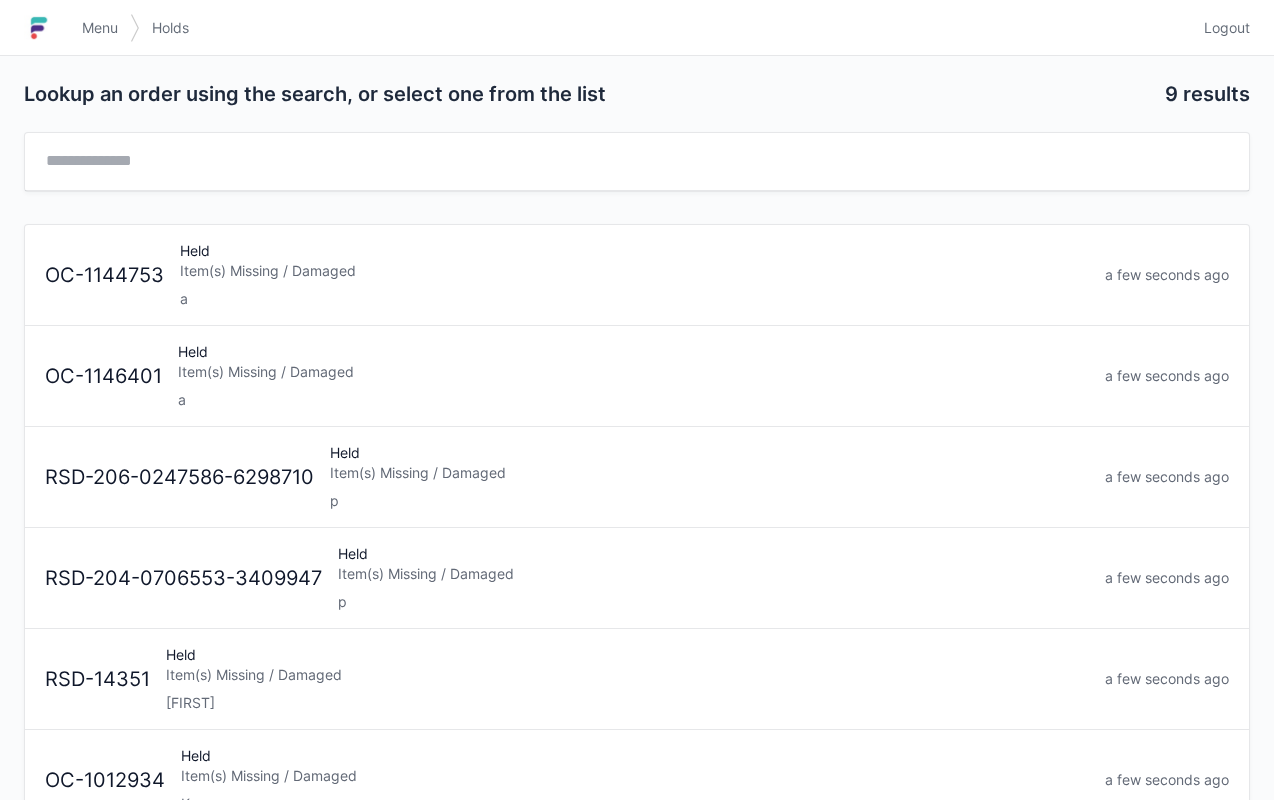 click on "Menu" at bounding box center [100, 28] 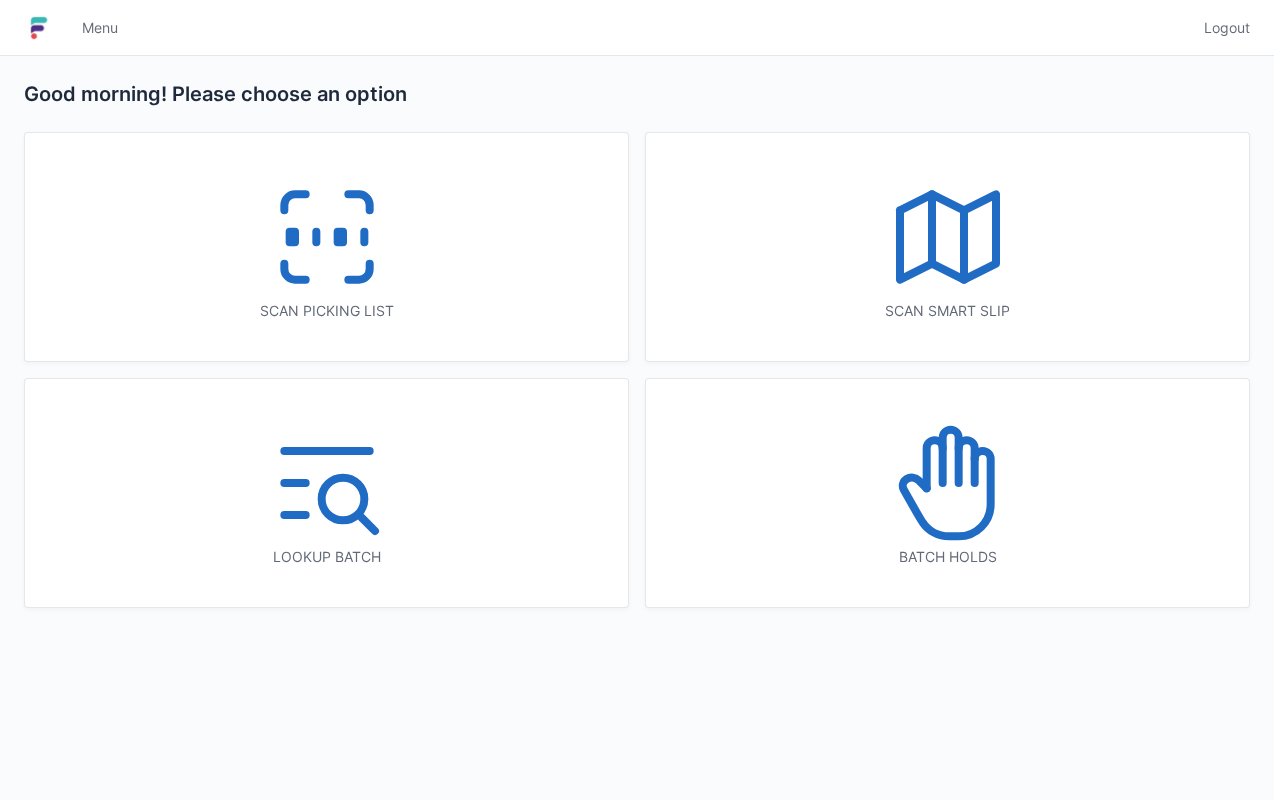scroll, scrollTop: 0, scrollLeft: 0, axis: both 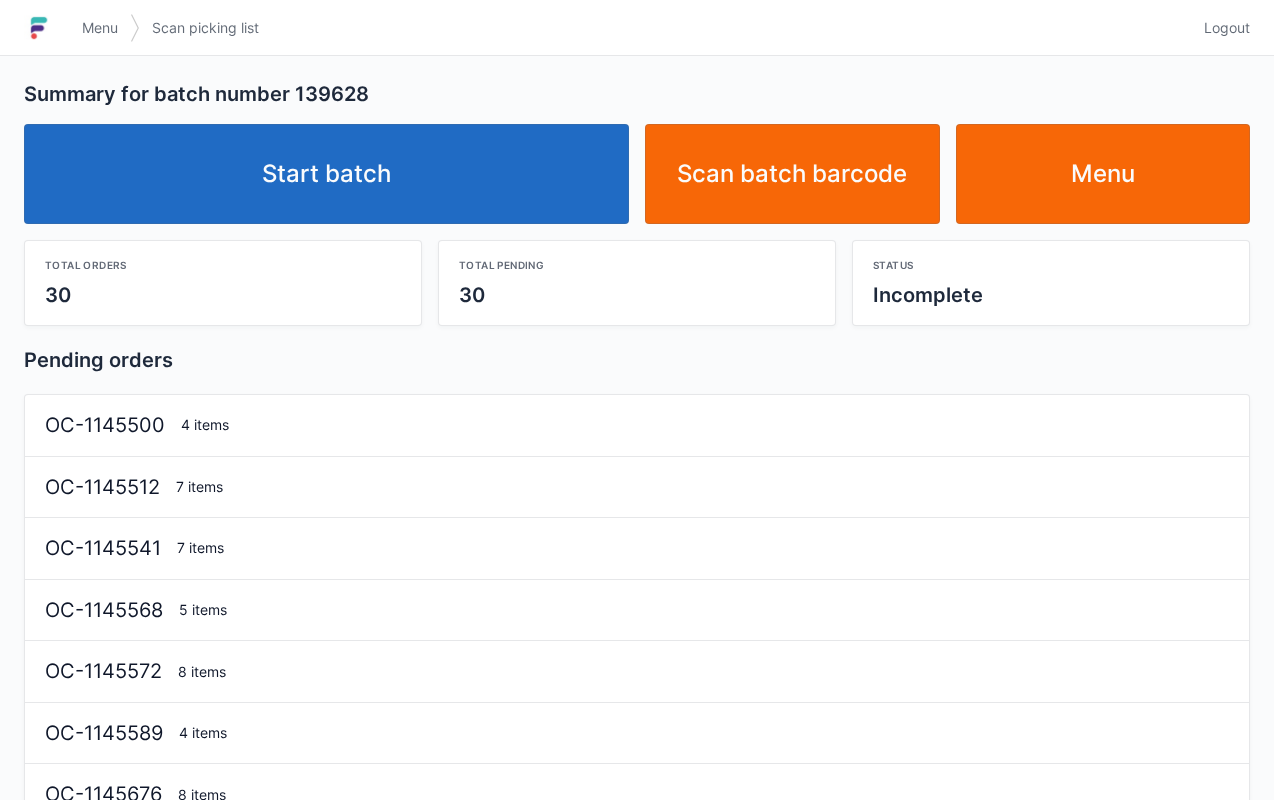 click on "Start batch" at bounding box center [326, 174] 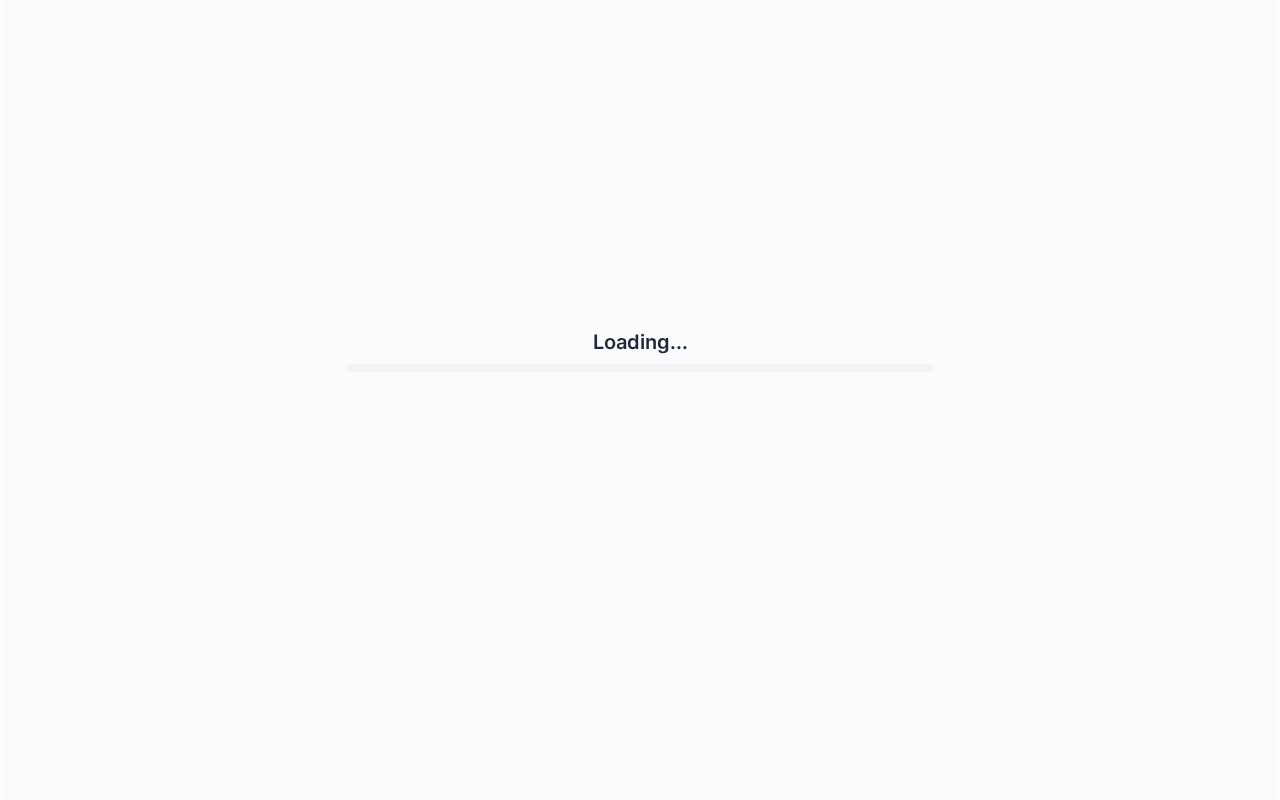 scroll, scrollTop: 0, scrollLeft: 0, axis: both 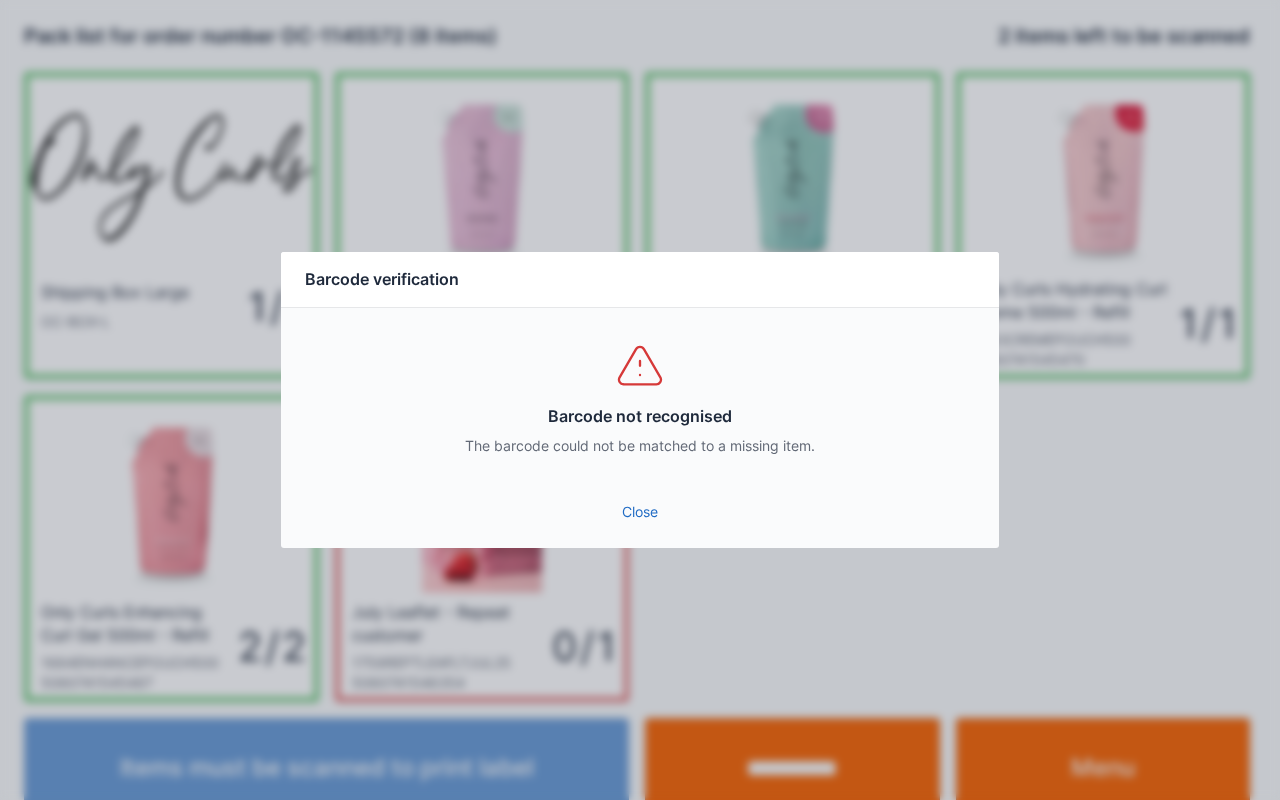 click on "Close" at bounding box center [640, 512] 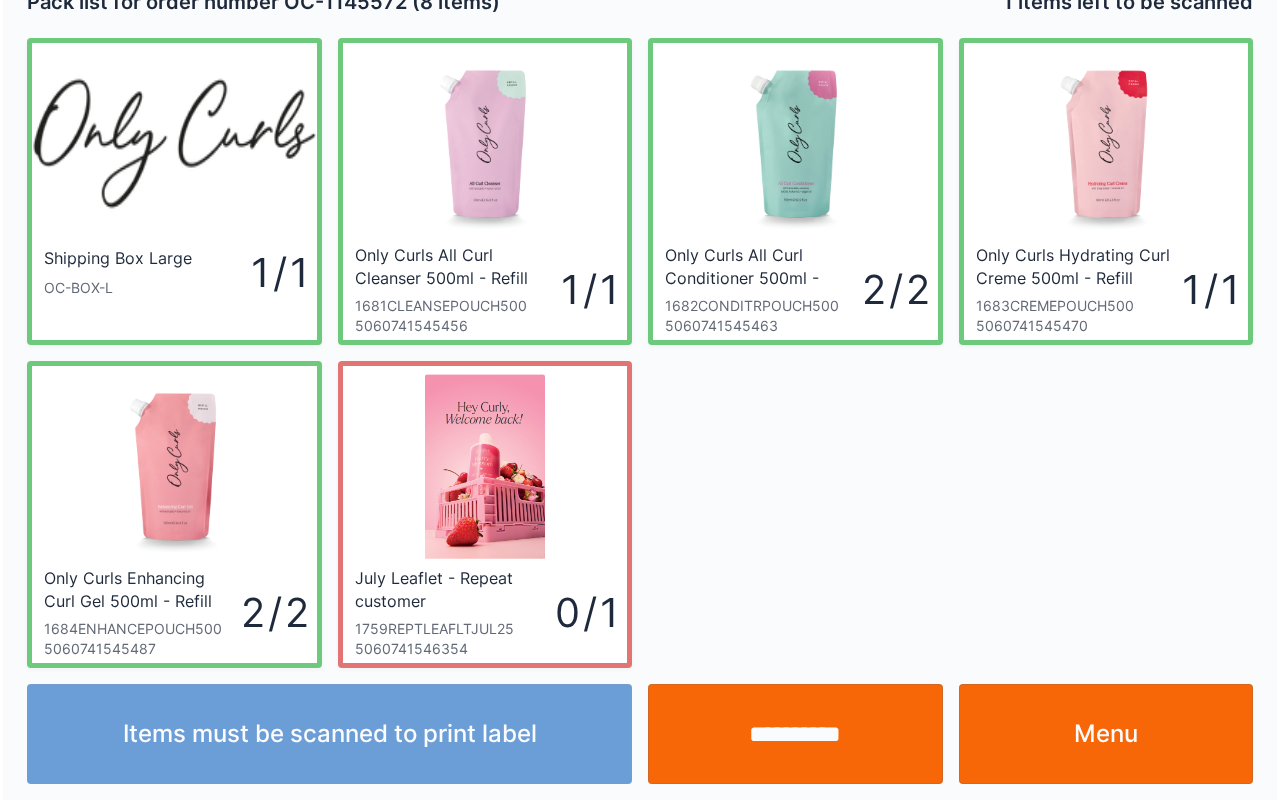 scroll, scrollTop: 36, scrollLeft: 0, axis: vertical 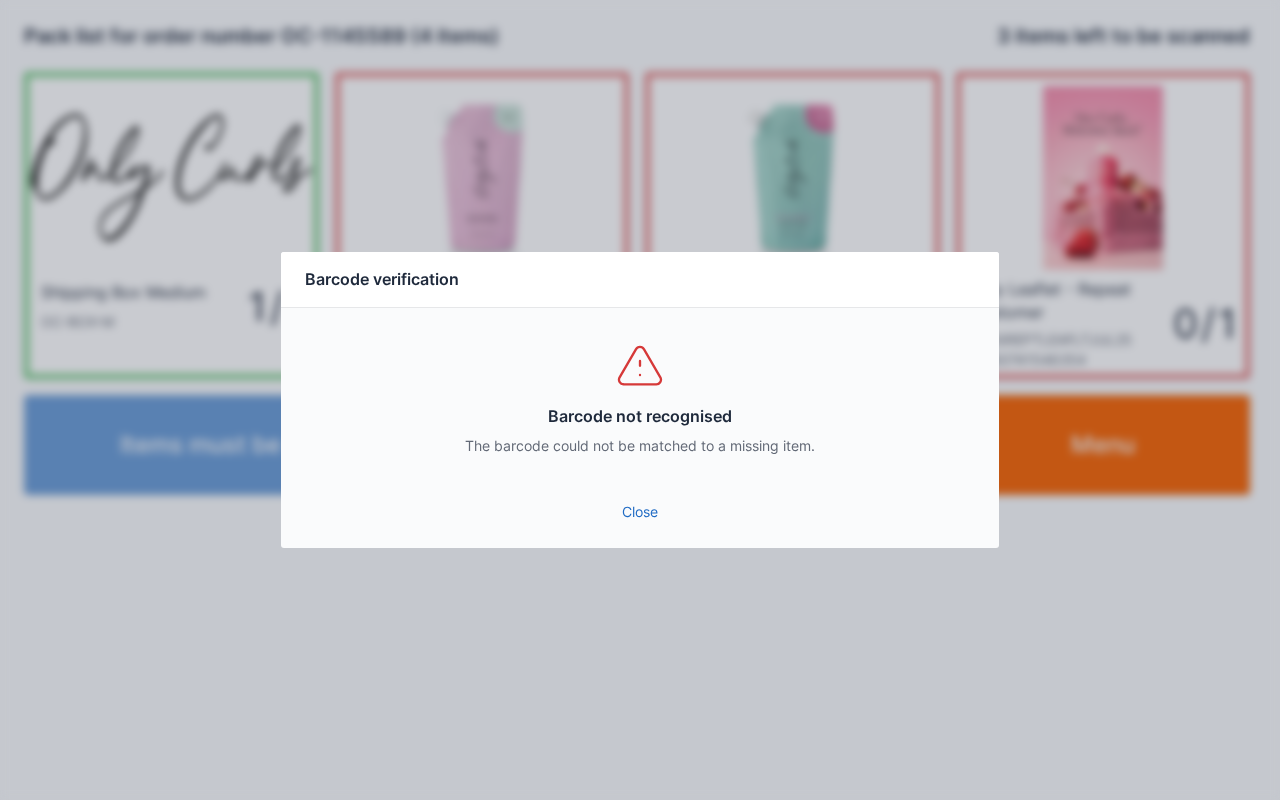 click on "Close" at bounding box center [640, 512] 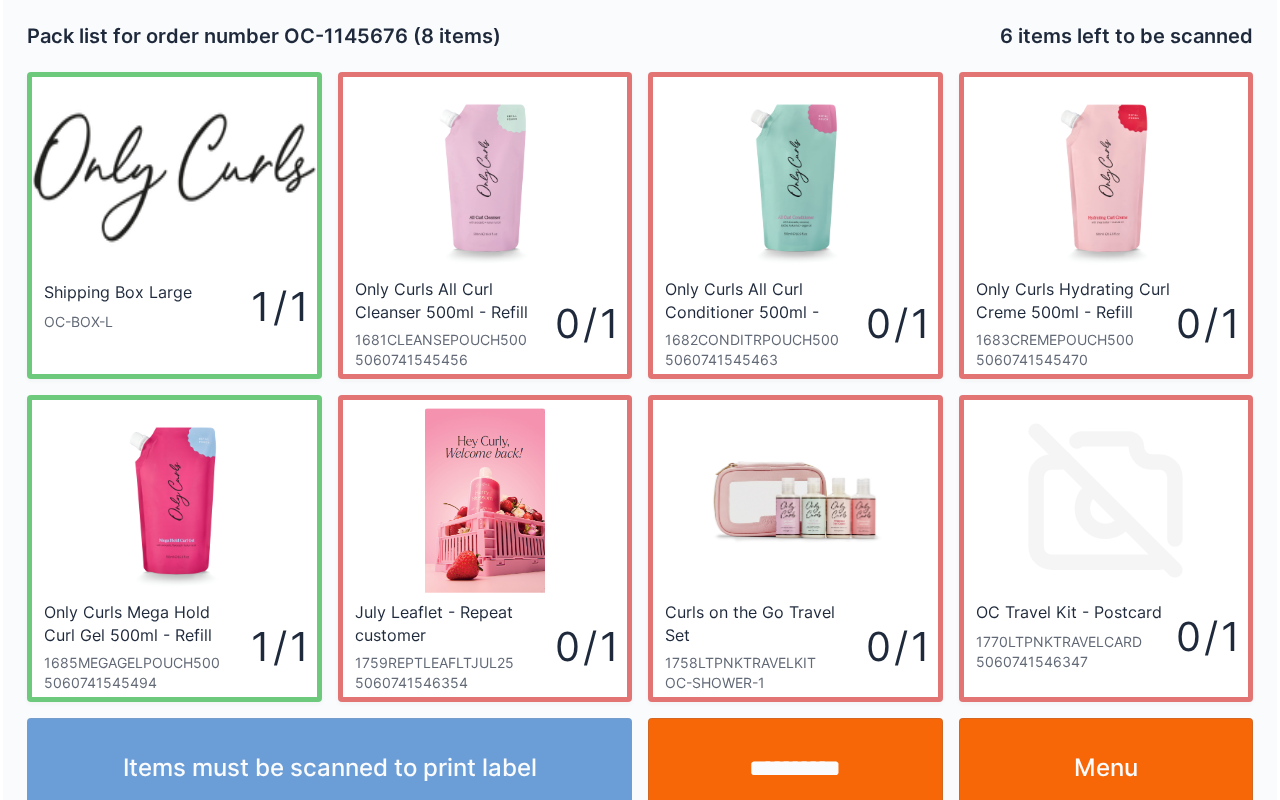 scroll, scrollTop: 36, scrollLeft: 0, axis: vertical 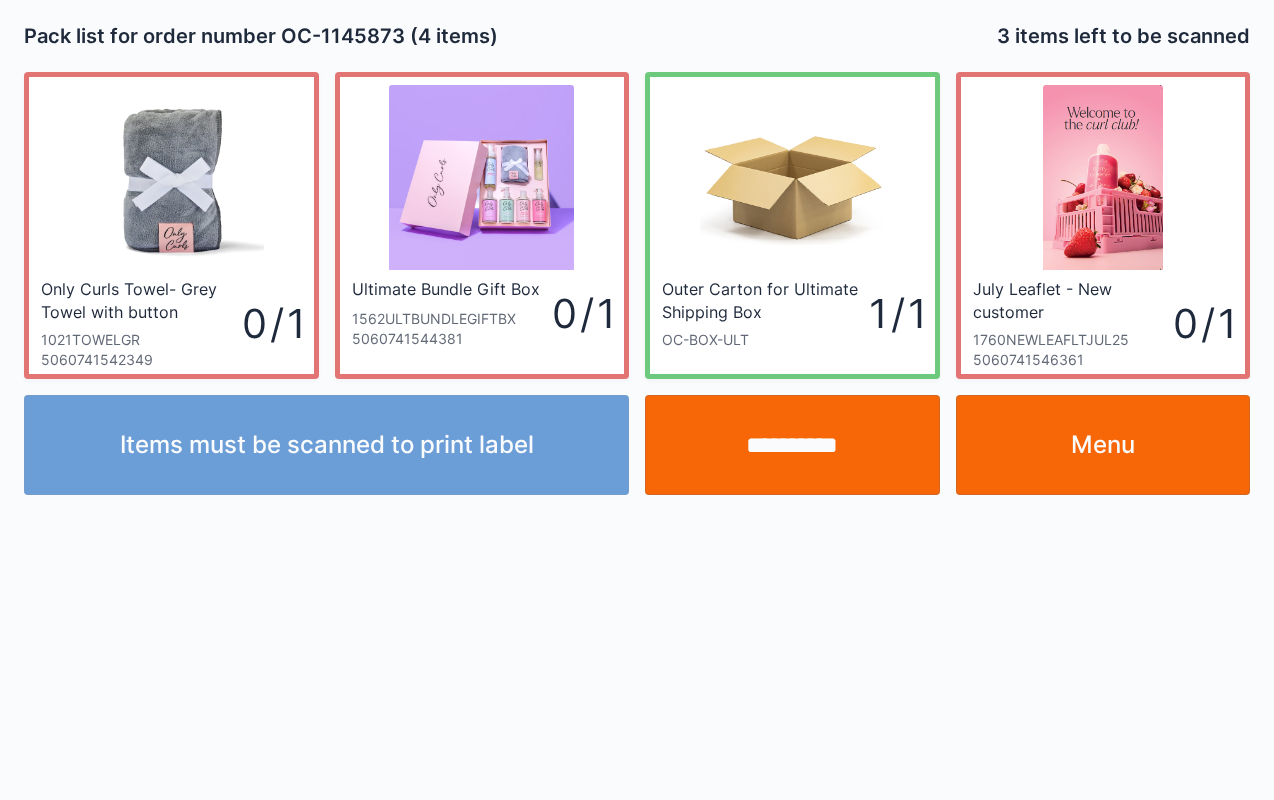 click on "**********" at bounding box center (792, 445) 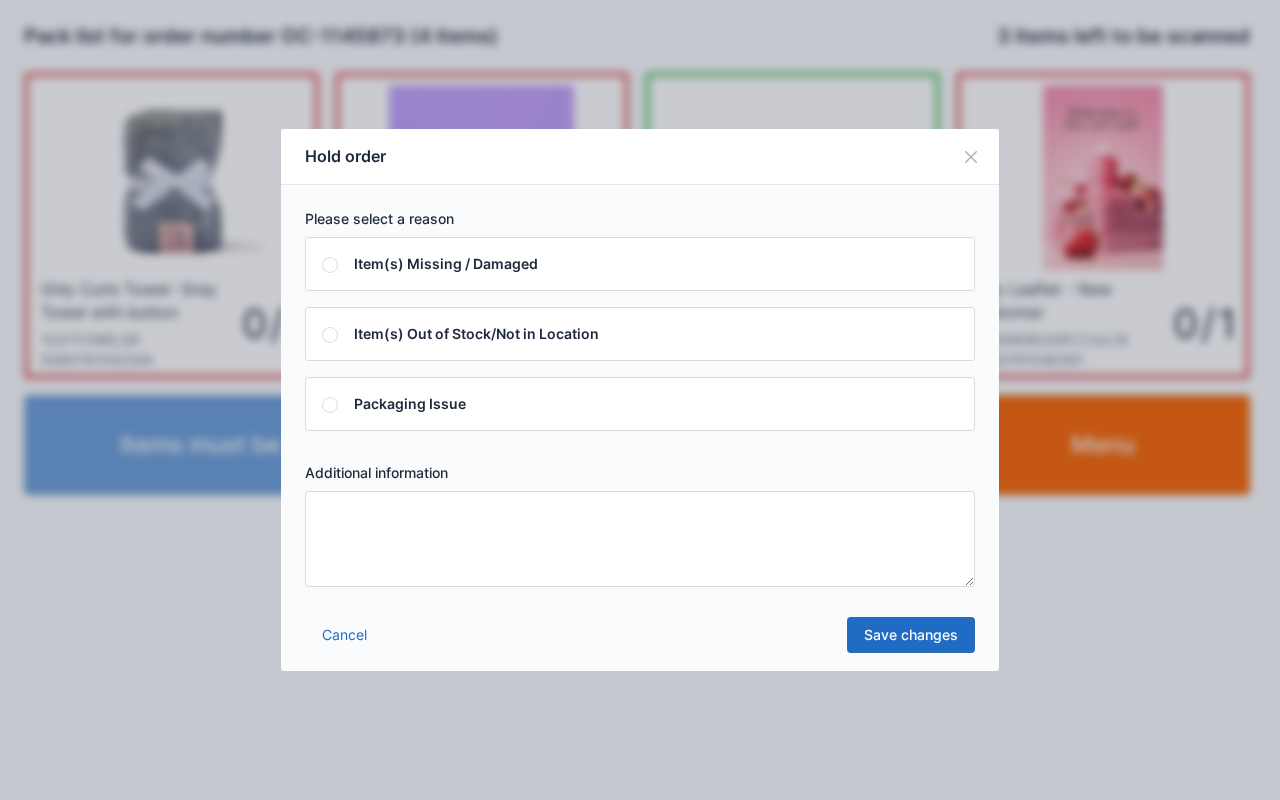click at bounding box center (640, 539) 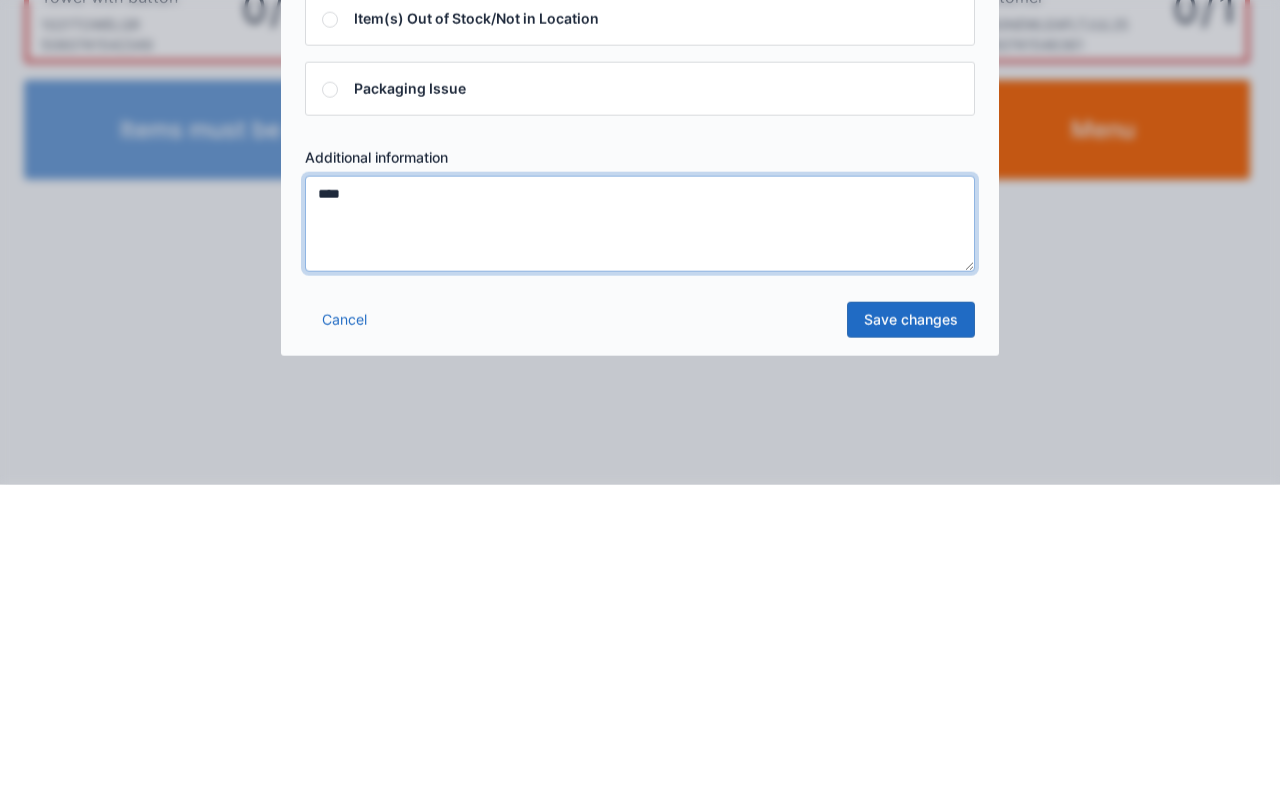 type on "****" 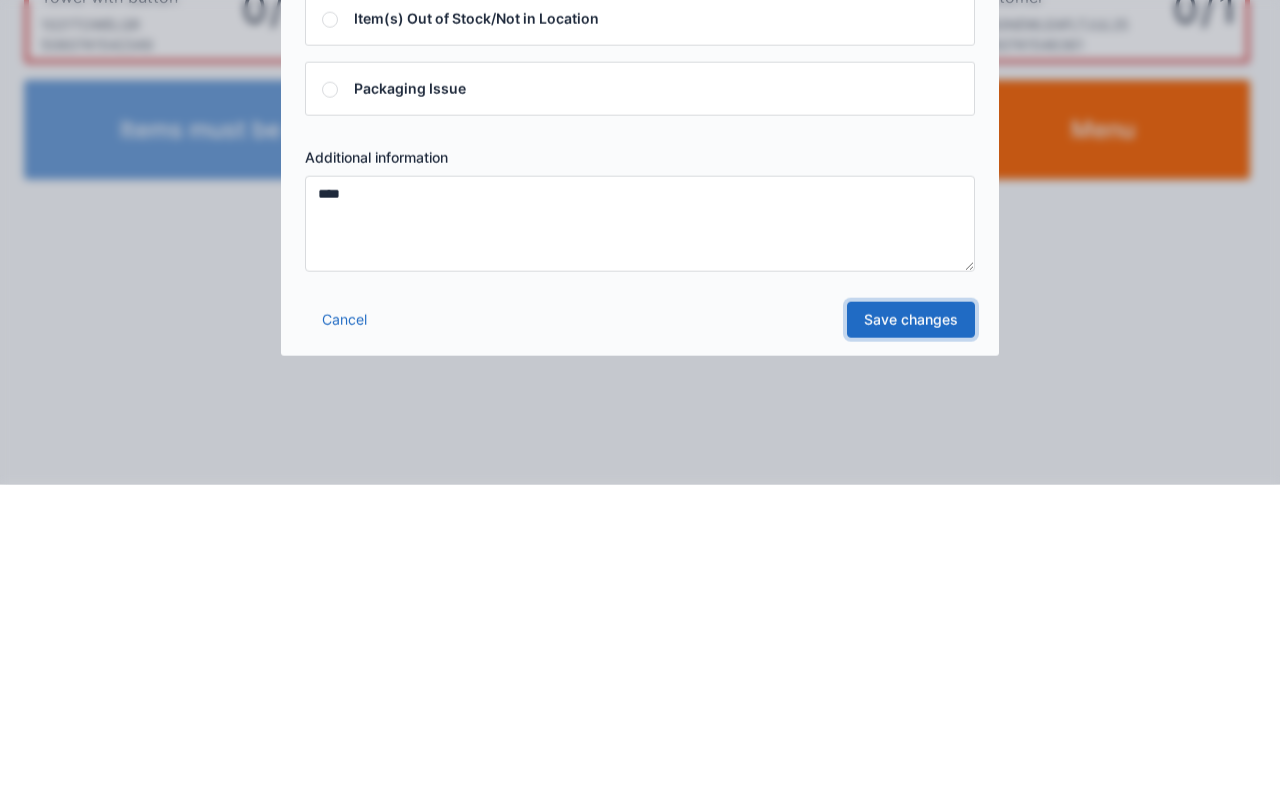 click on "Save changes" at bounding box center (911, 635) 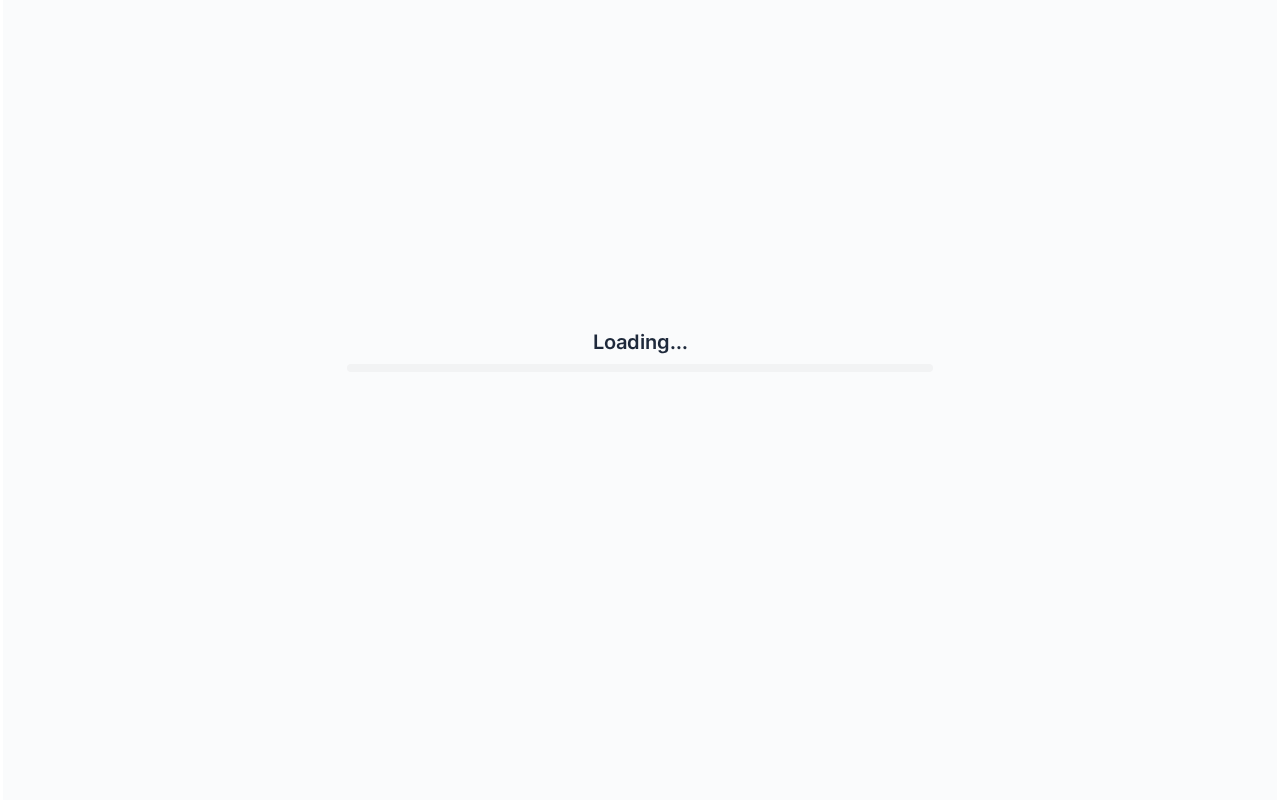 scroll, scrollTop: 0, scrollLeft: 0, axis: both 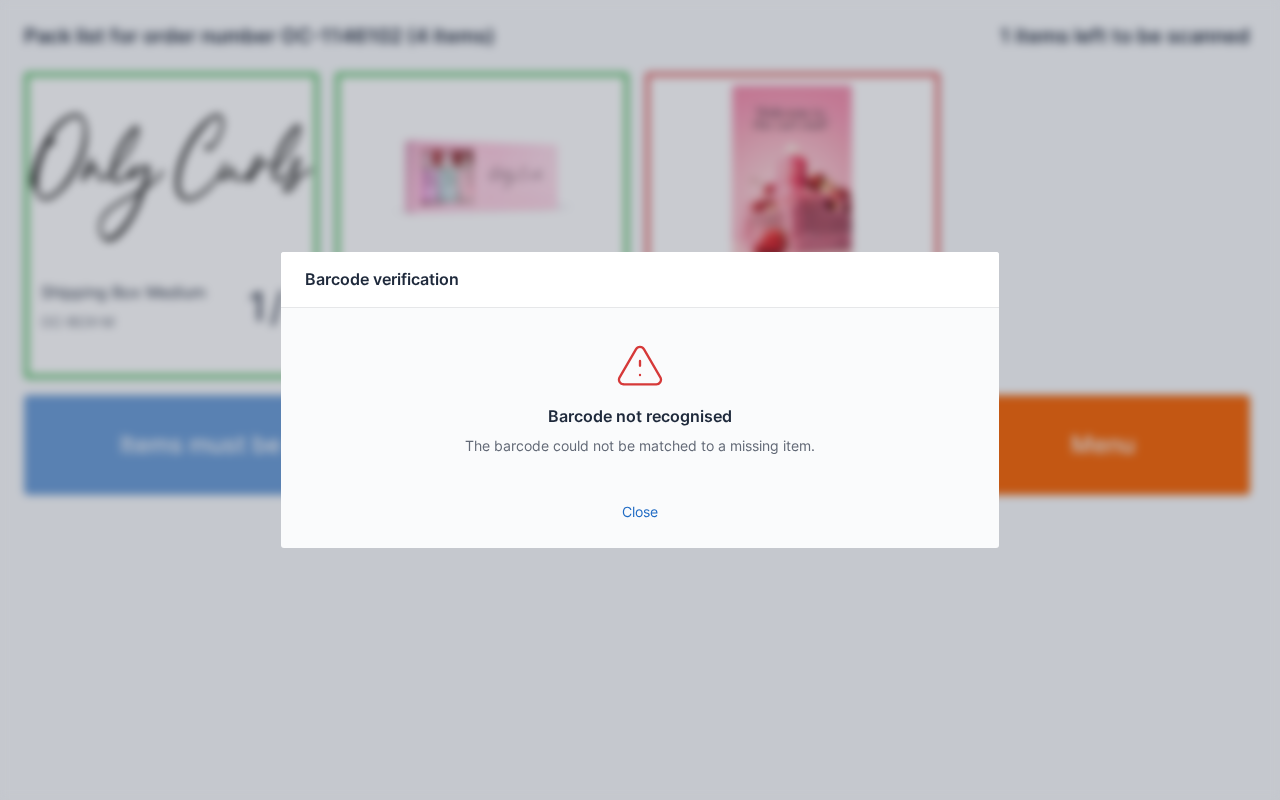 click on "Close" at bounding box center (640, 512) 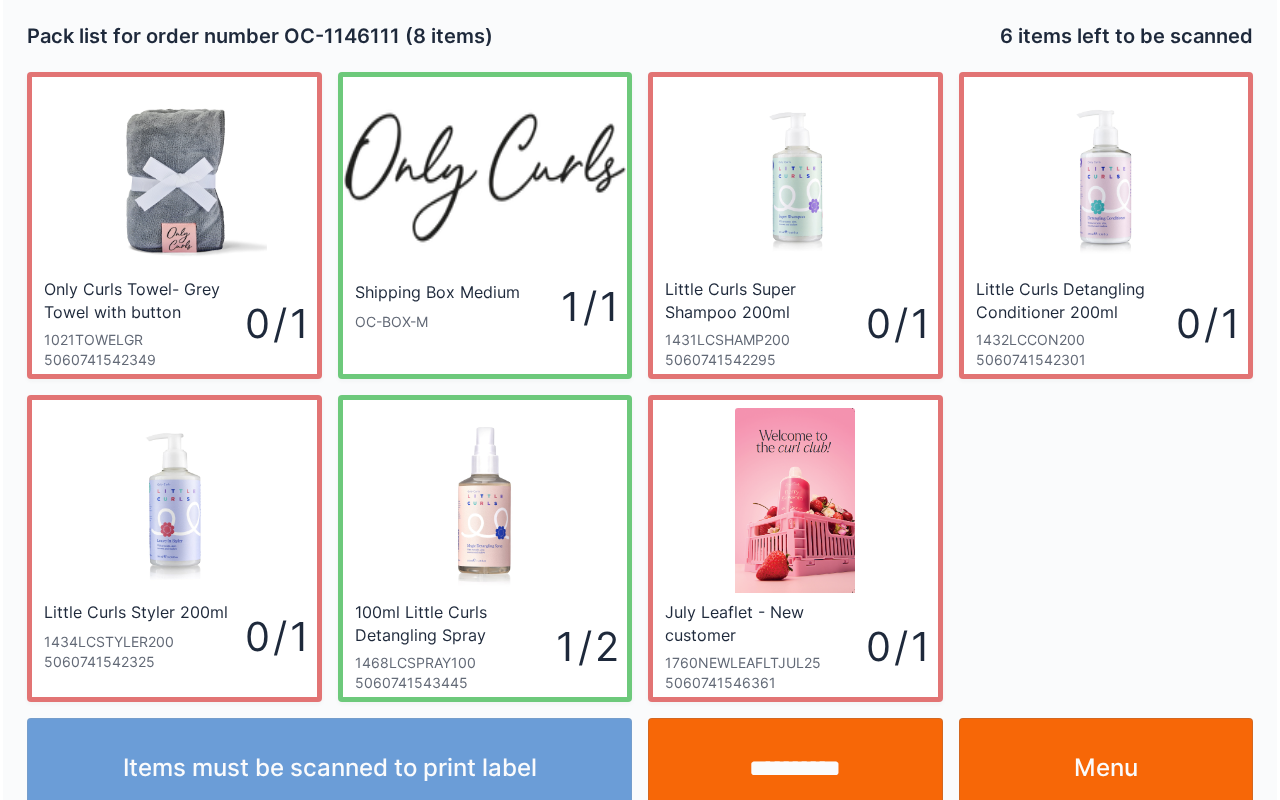 scroll, scrollTop: 36, scrollLeft: 0, axis: vertical 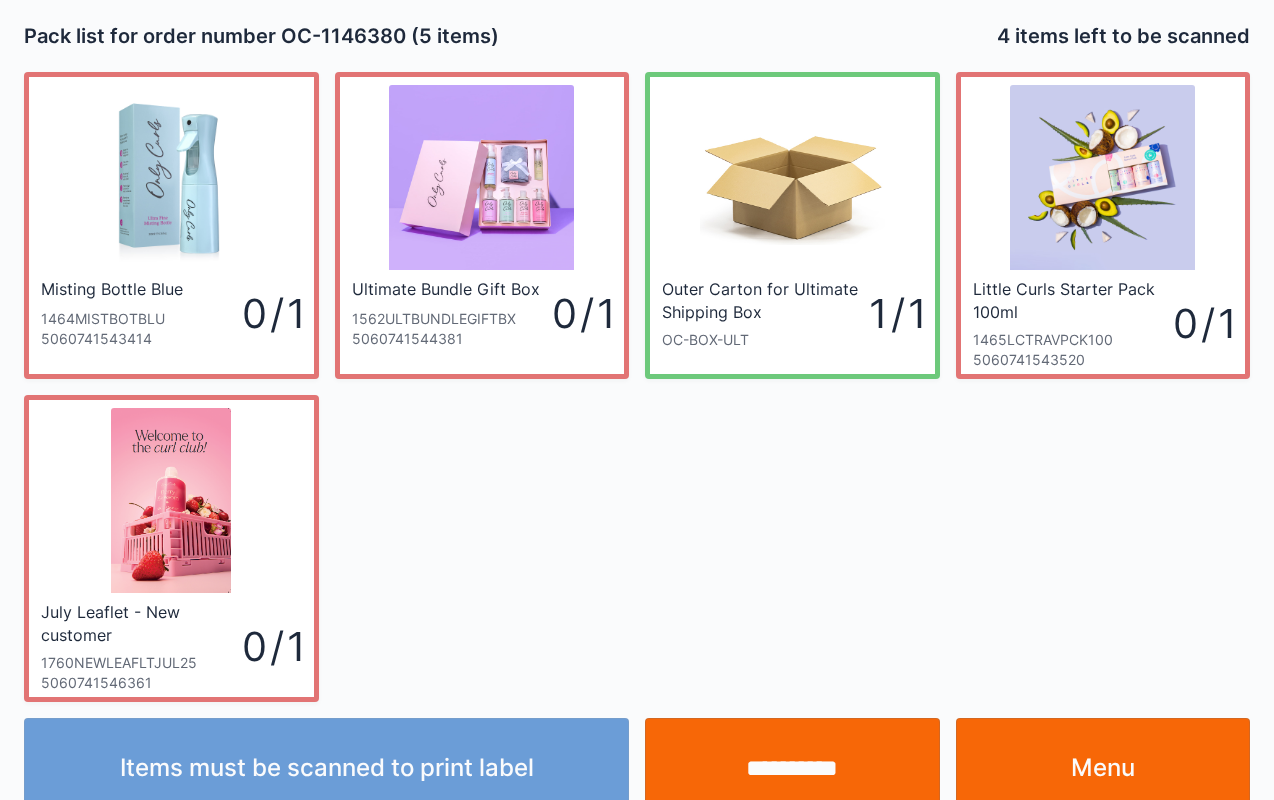 click on "**********" at bounding box center [792, 768] 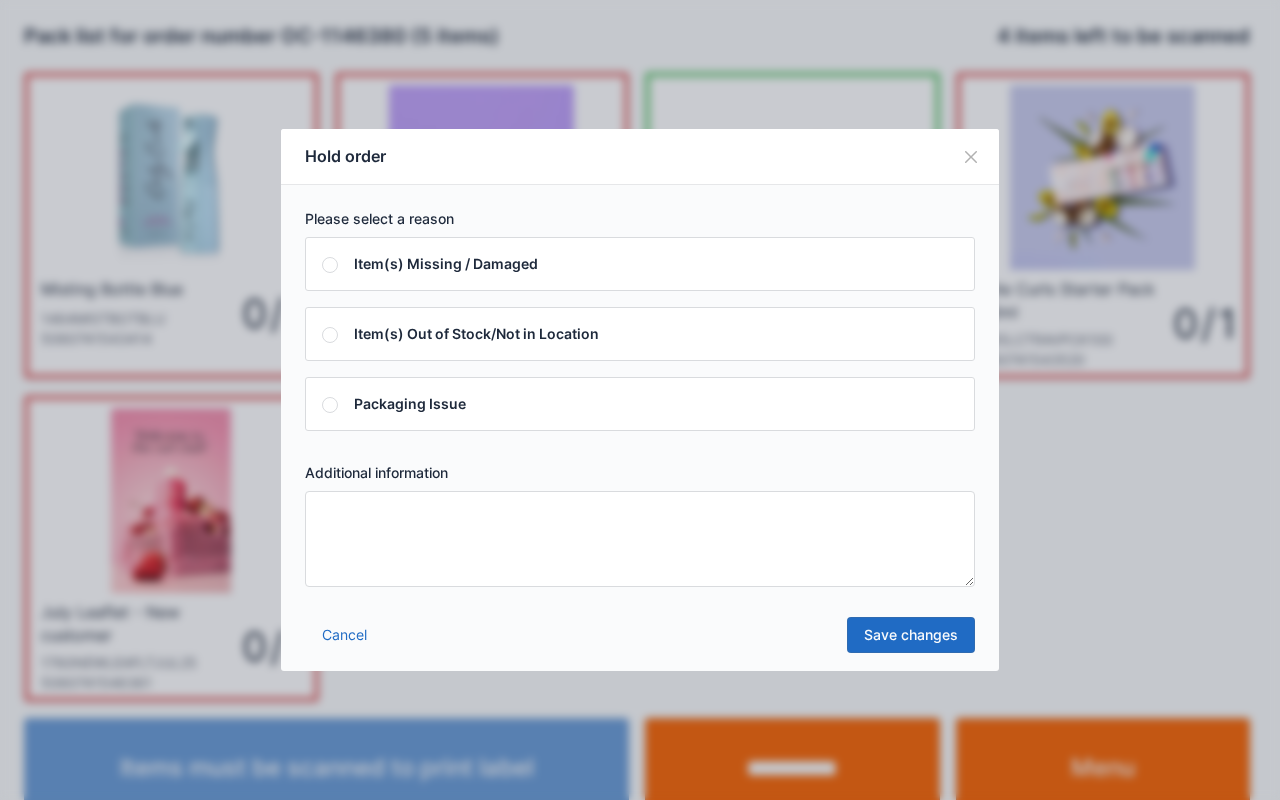 click at bounding box center (640, 539) 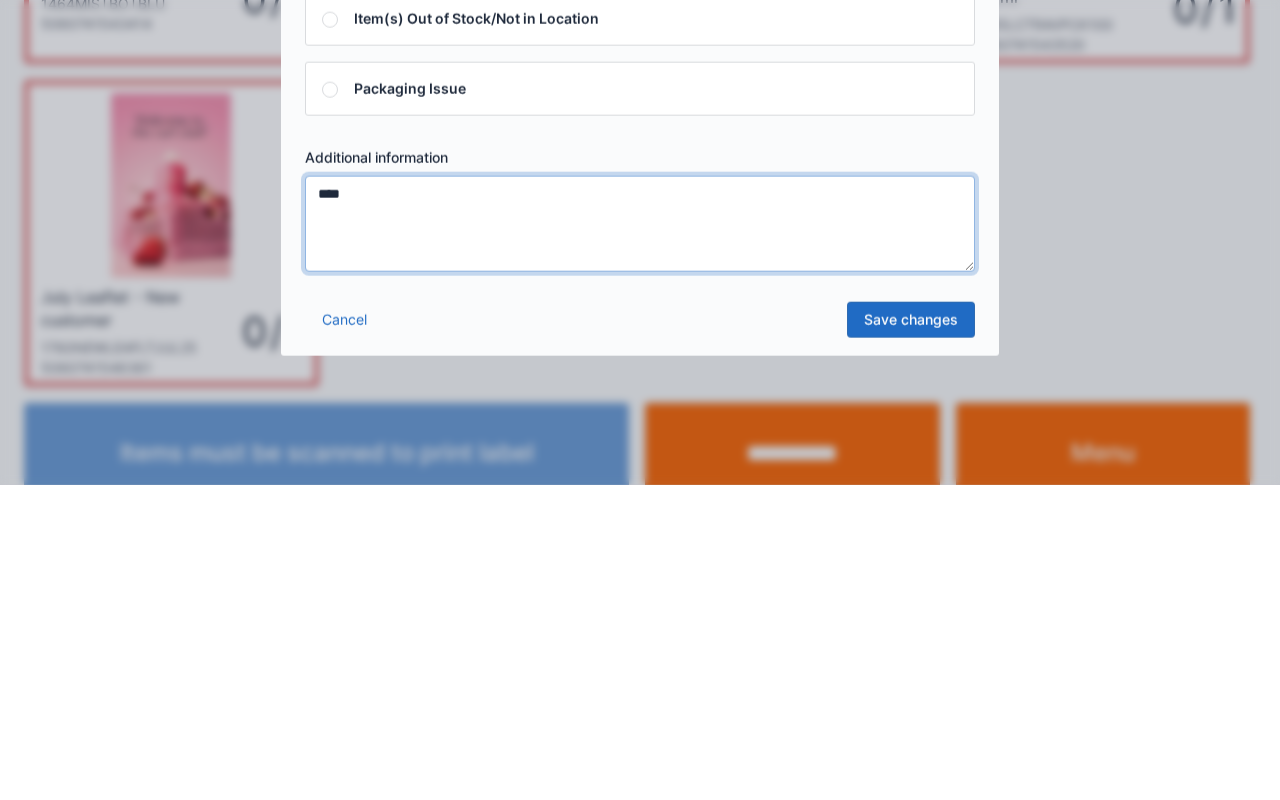 type on "****" 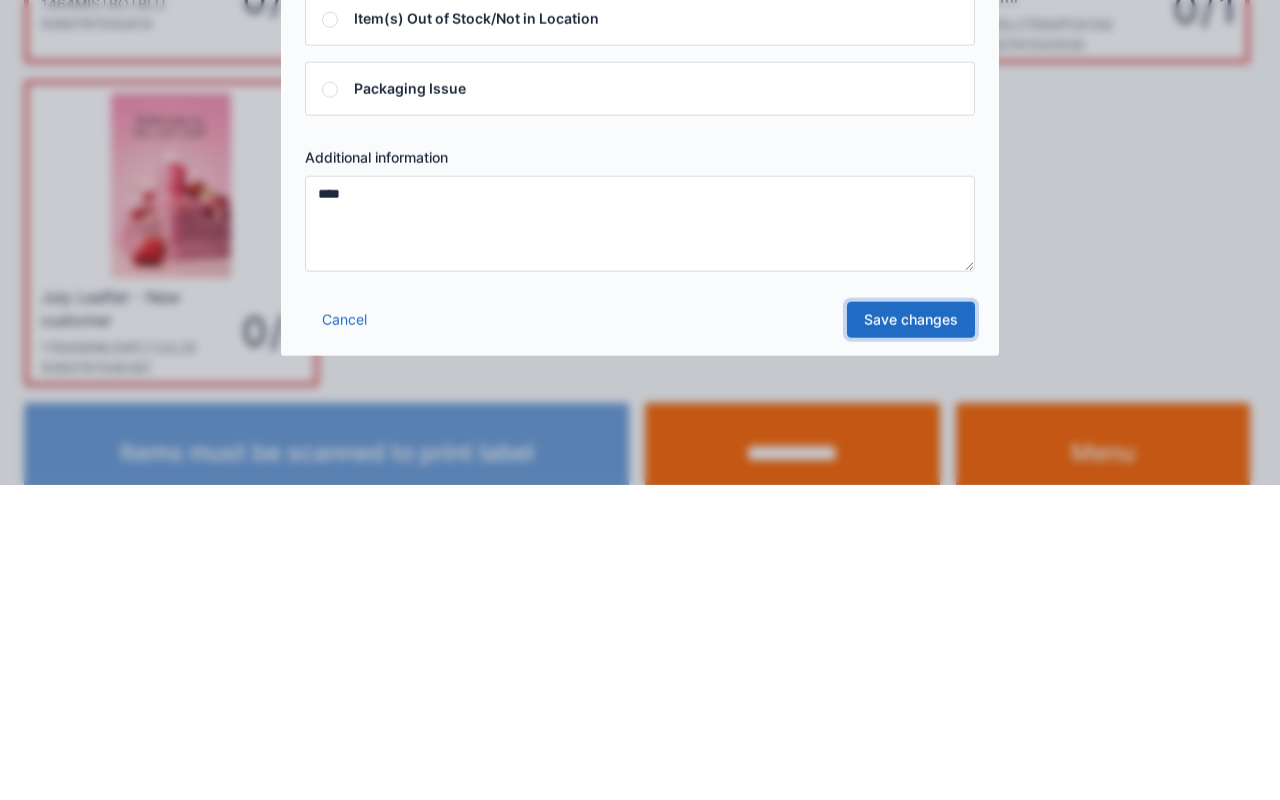 click on "Save changes" at bounding box center (911, 635) 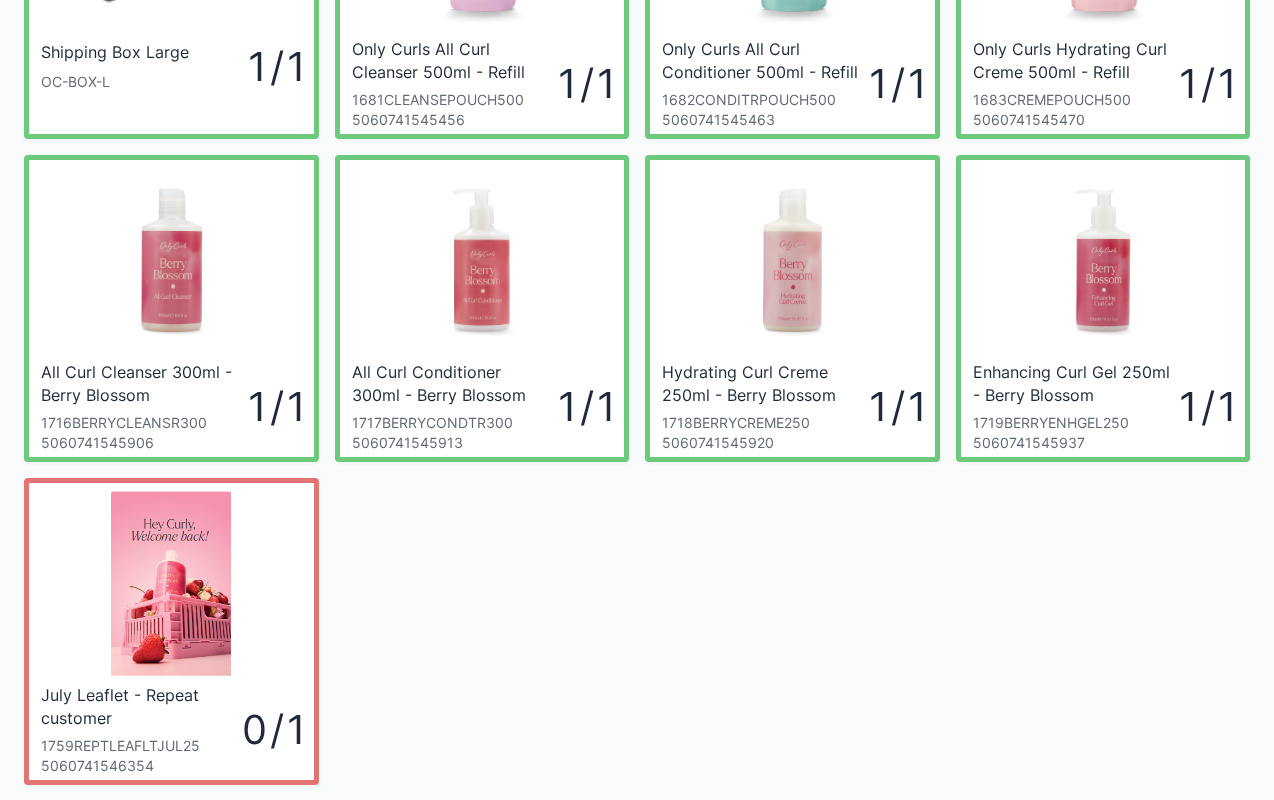 scroll, scrollTop: 280, scrollLeft: 0, axis: vertical 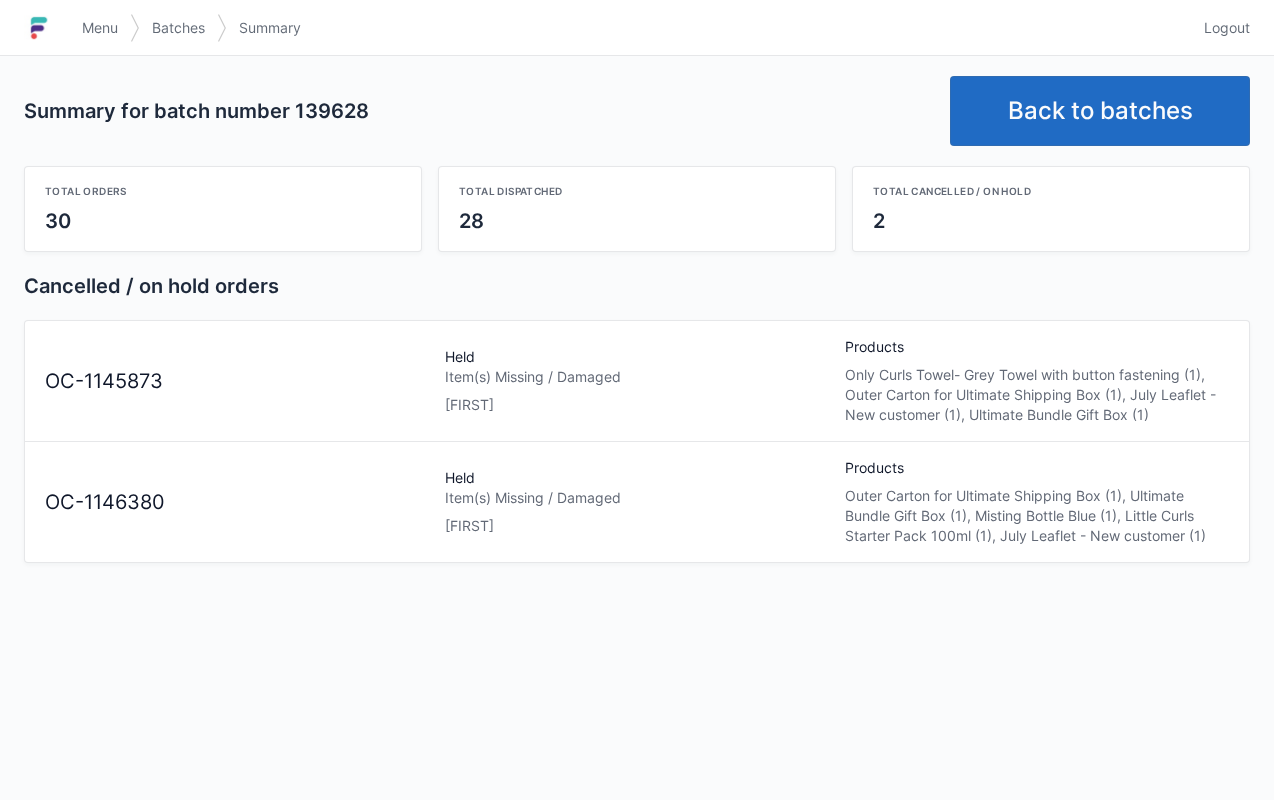 click on "Back to batches" at bounding box center [1100, 111] 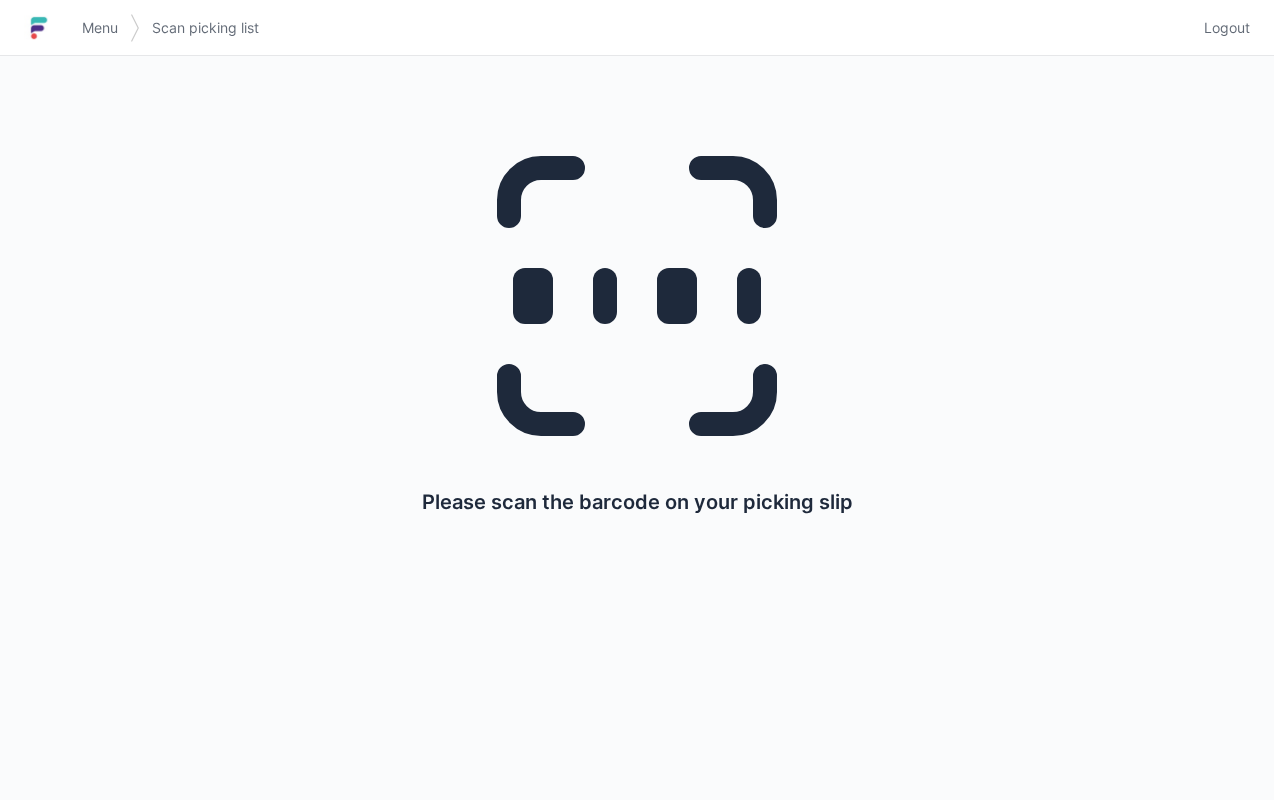 scroll, scrollTop: 0, scrollLeft: 0, axis: both 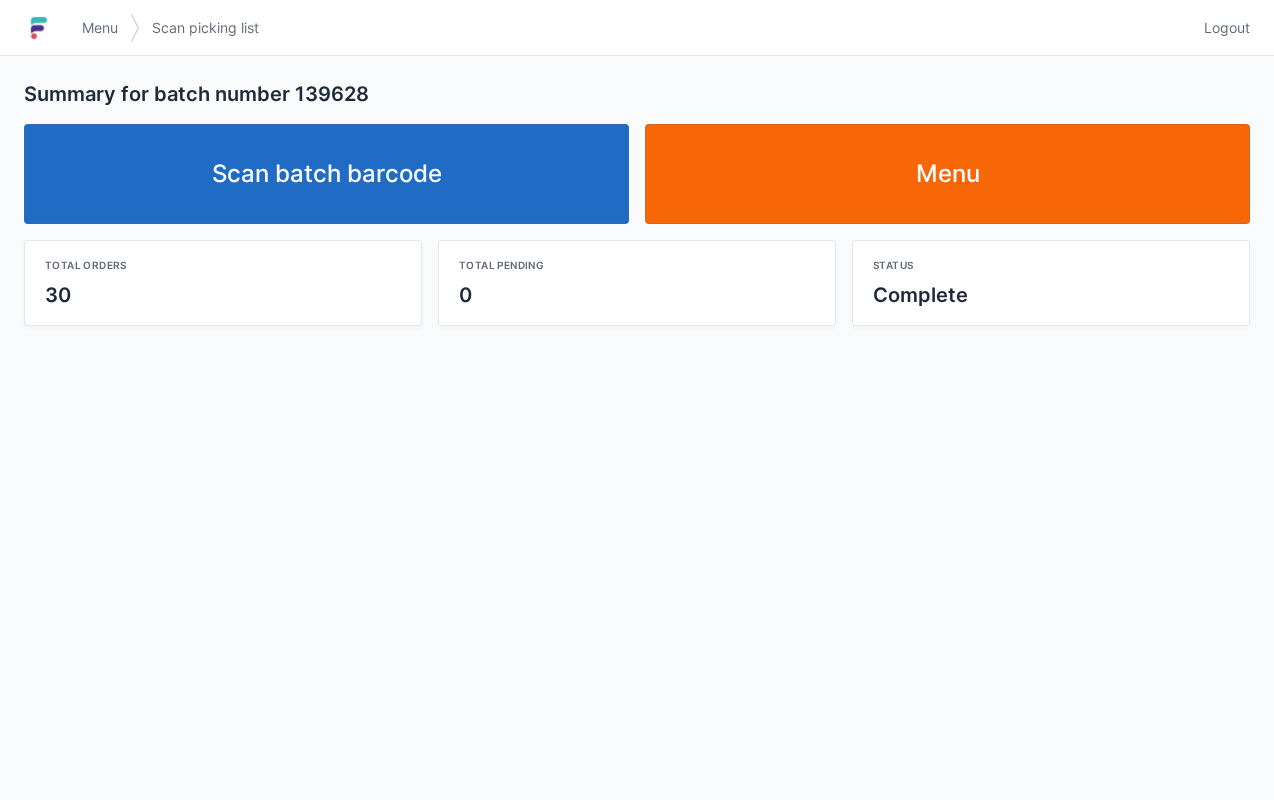 click on "Scan batch barcode" at bounding box center (326, 174) 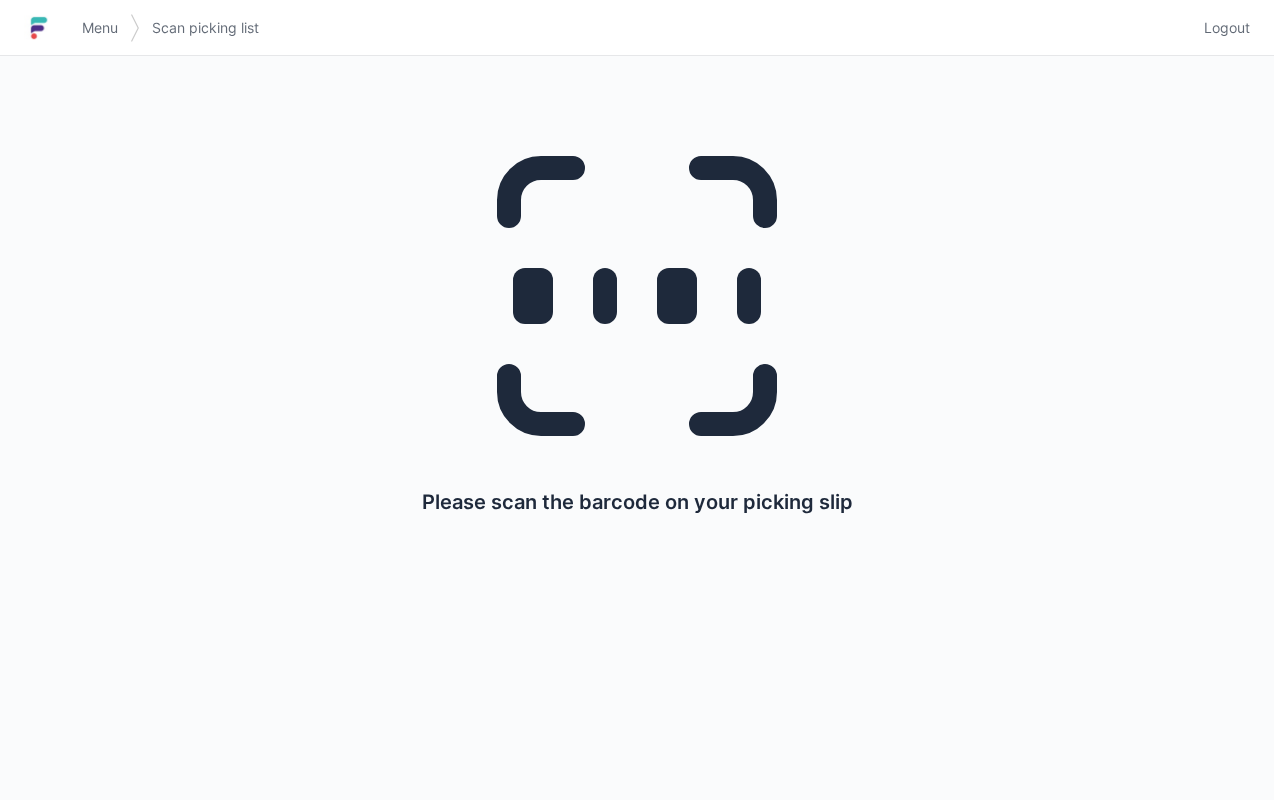scroll, scrollTop: 0, scrollLeft: 0, axis: both 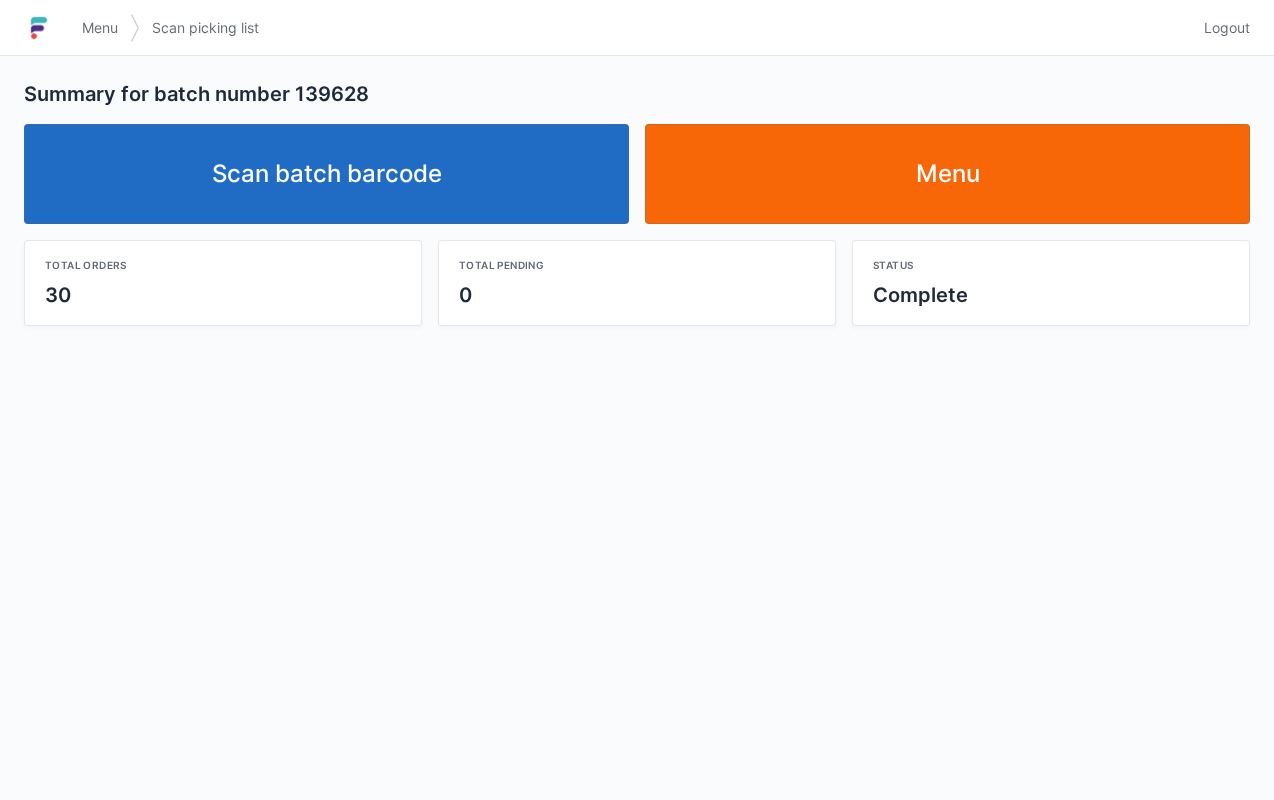click on "Menu" at bounding box center [947, 174] 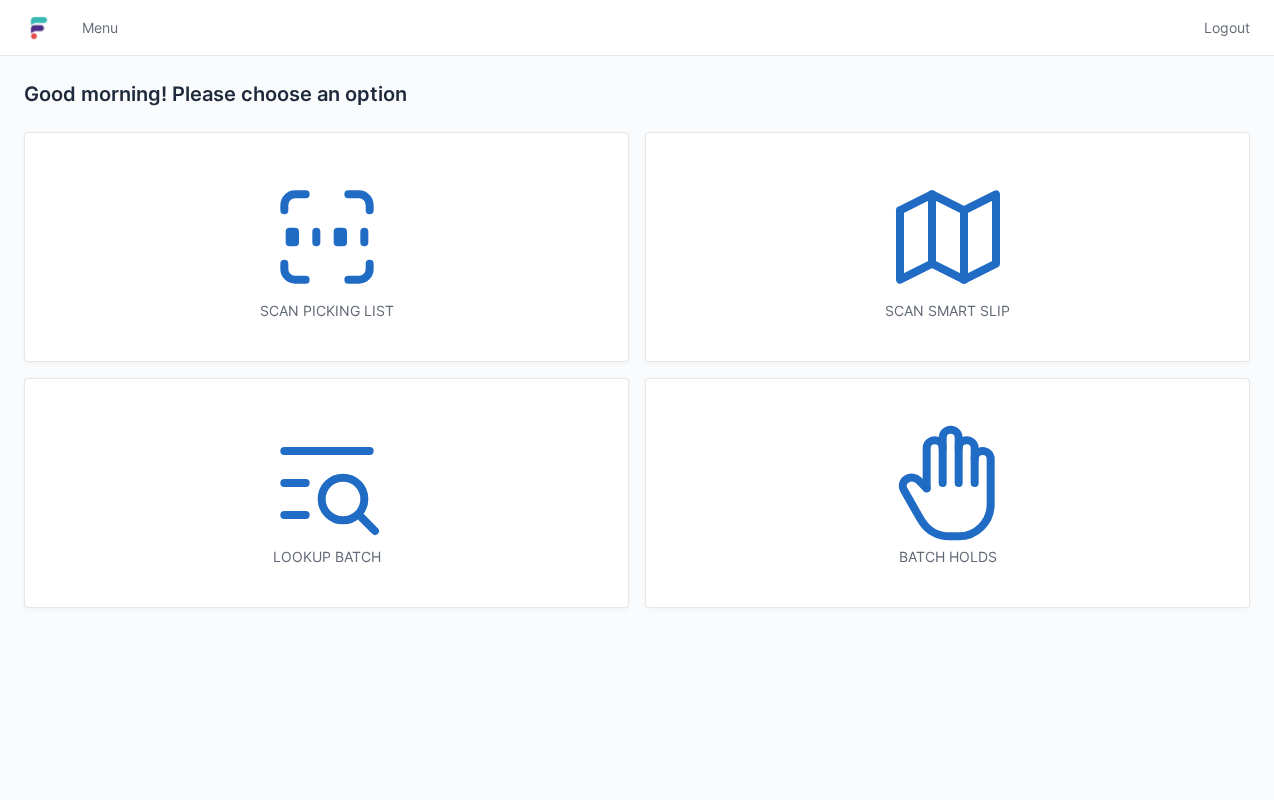 scroll, scrollTop: 0, scrollLeft: 0, axis: both 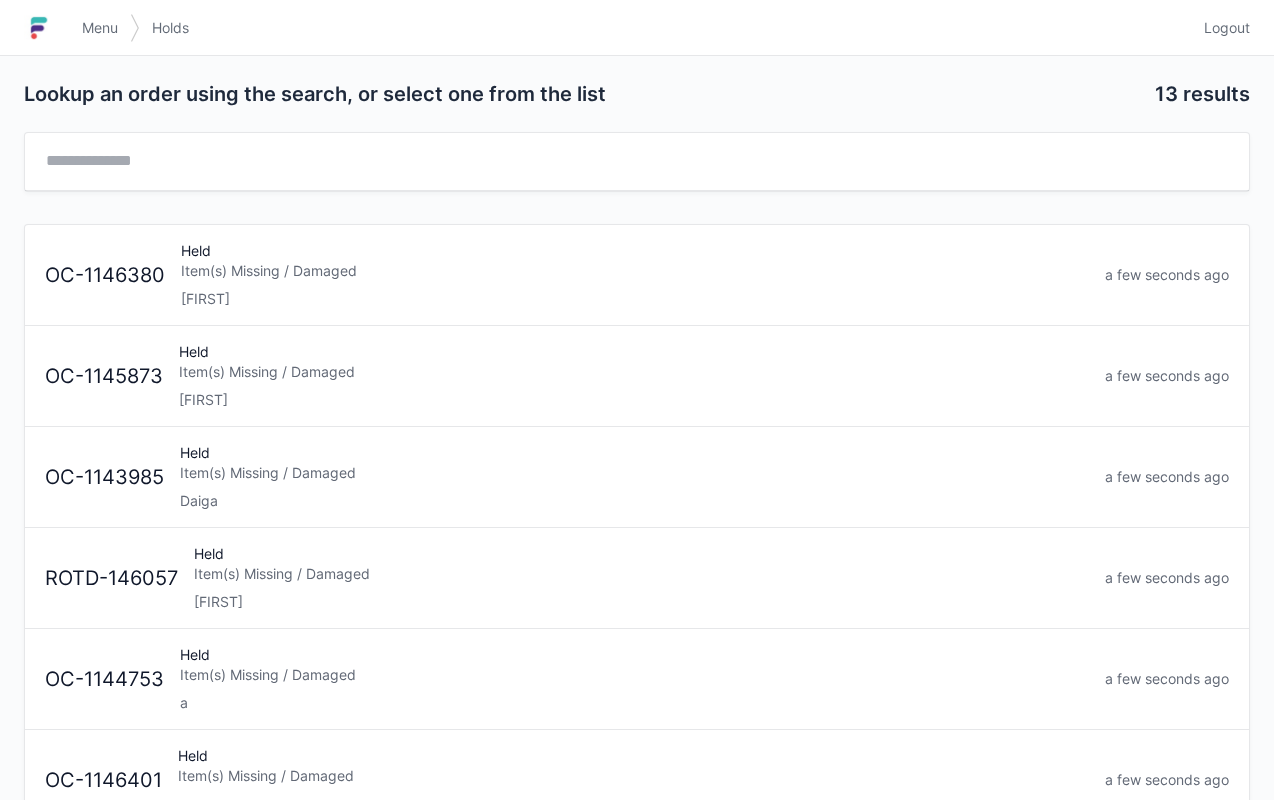 click on "Item(s) Missing / Damaged" at bounding box center [634, 372] 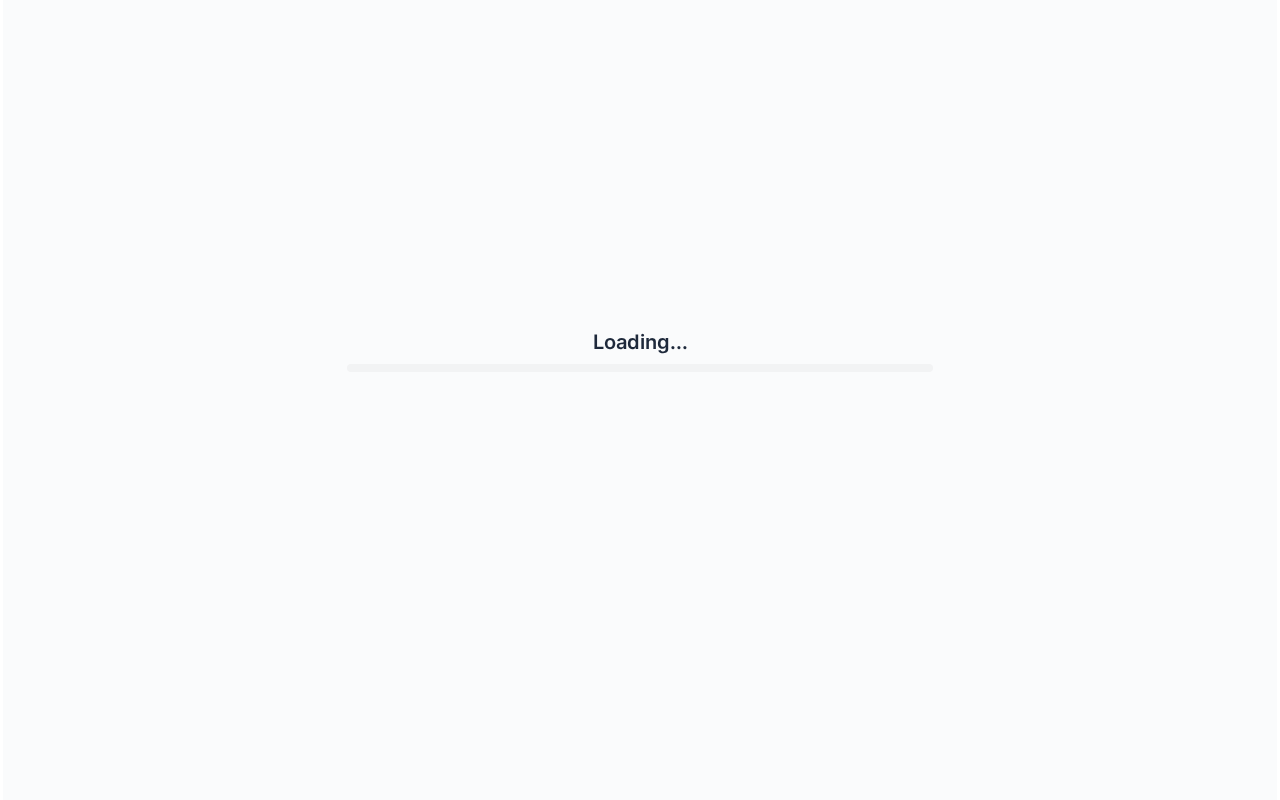 scroll, scrollTop: 0, scrollLeft: 0, axis: both 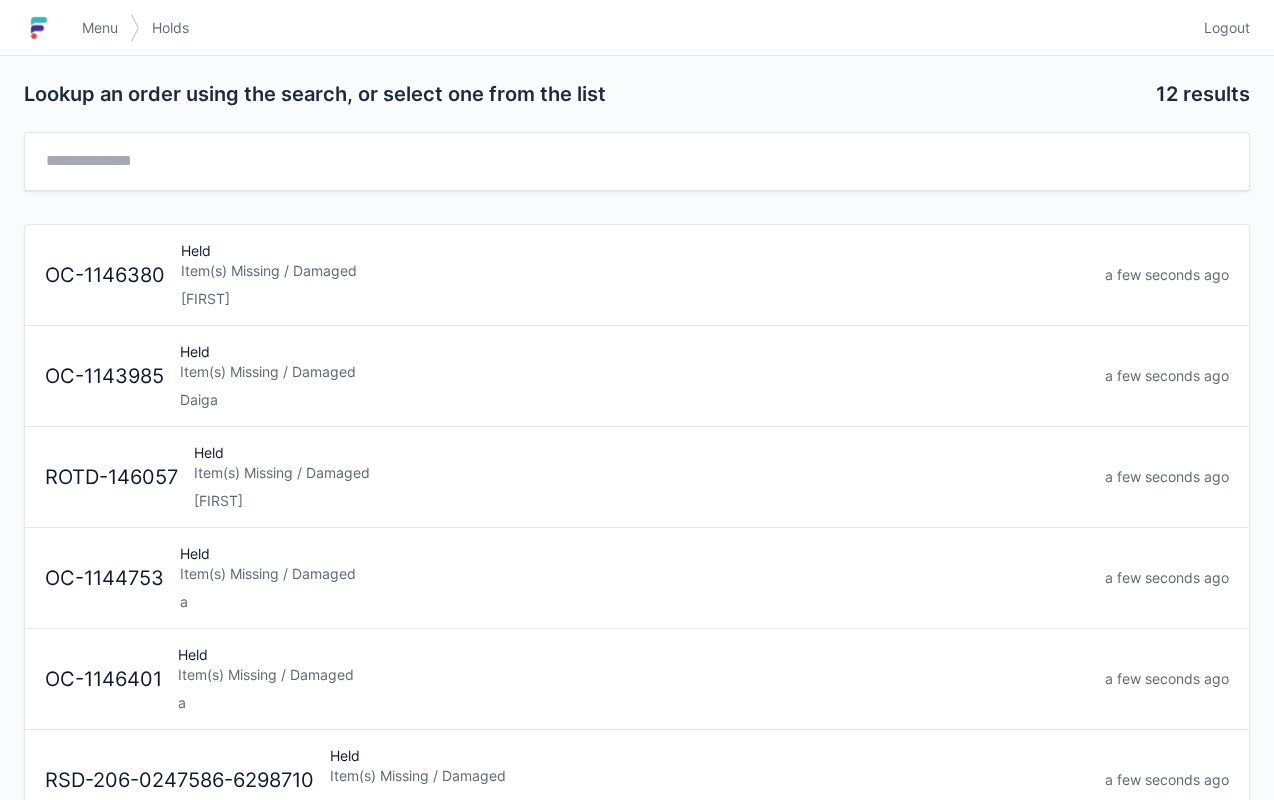 click on "Item(s) Missing / Damaged" at bounding box center [635, 271] 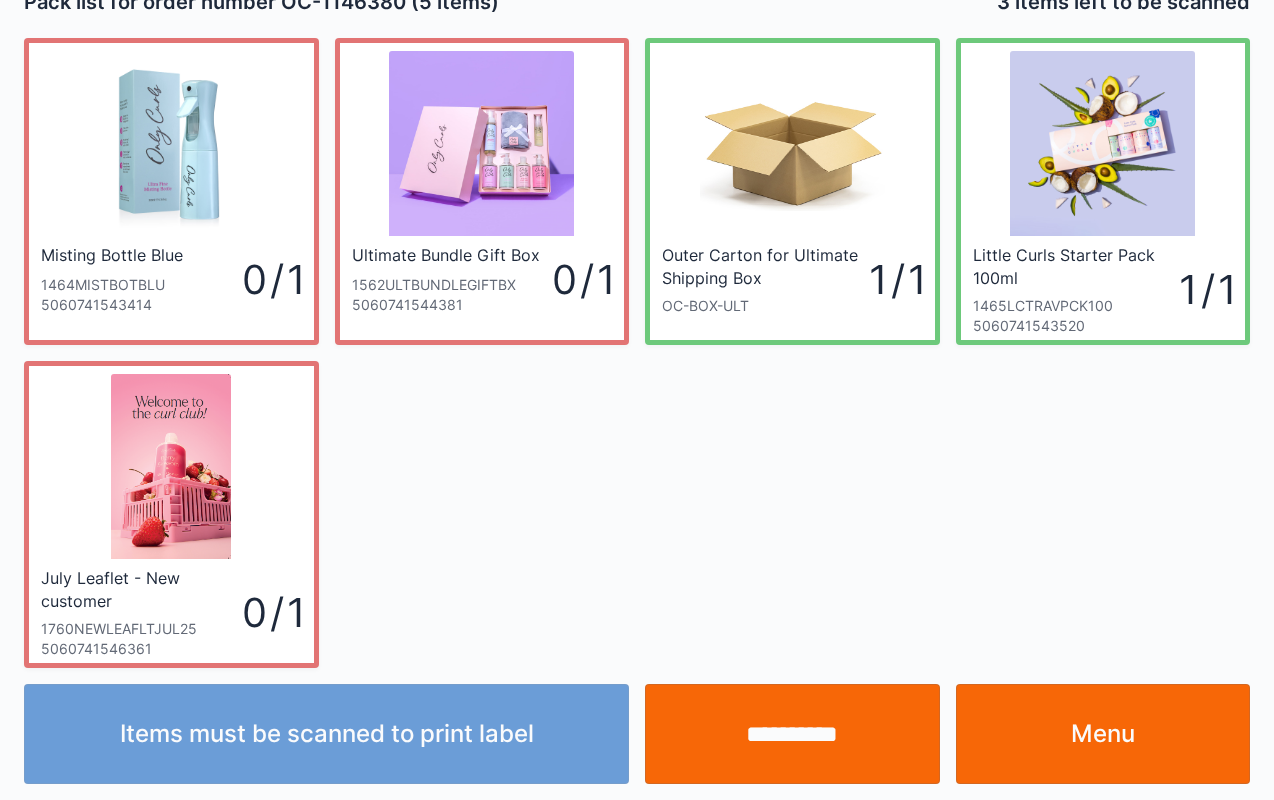 scroll, scrollTop: 36, scrollLeft: 0, axis: vertical 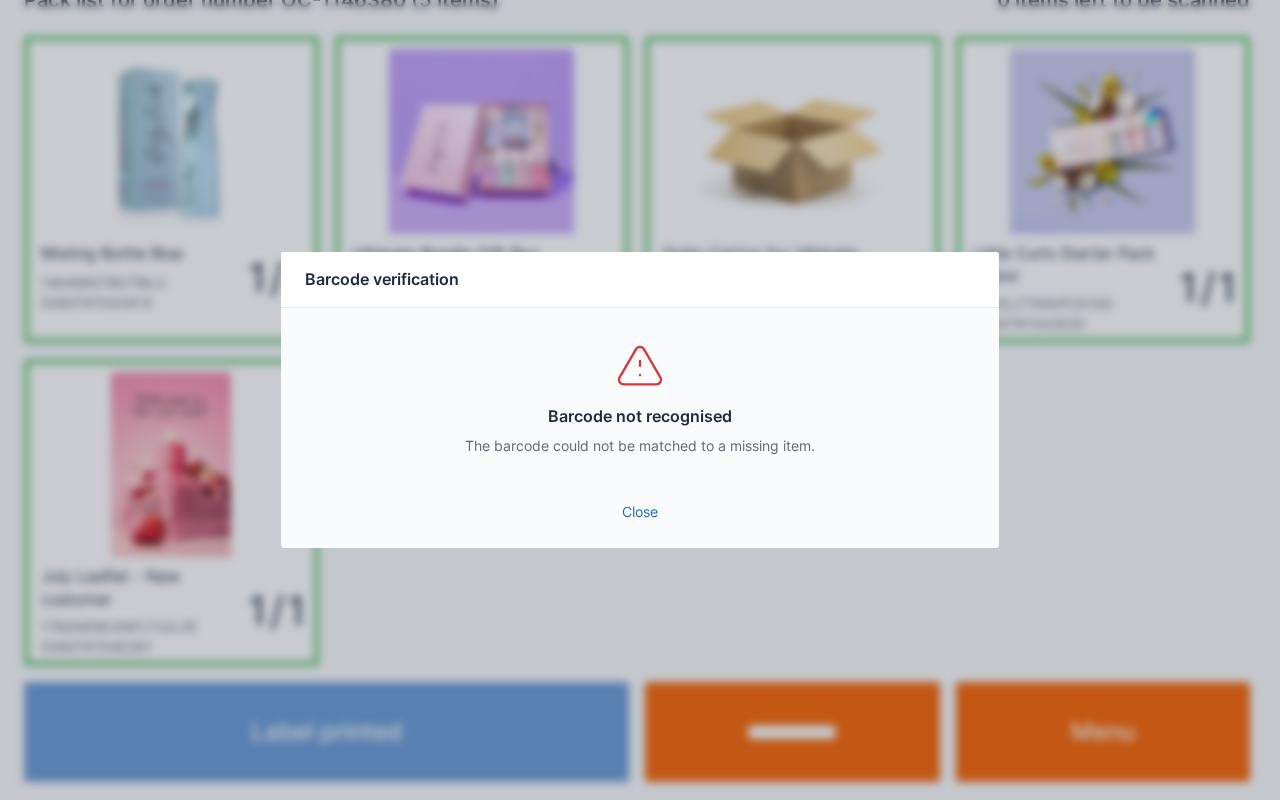click on "Close" at bounding box center (640, 512) 